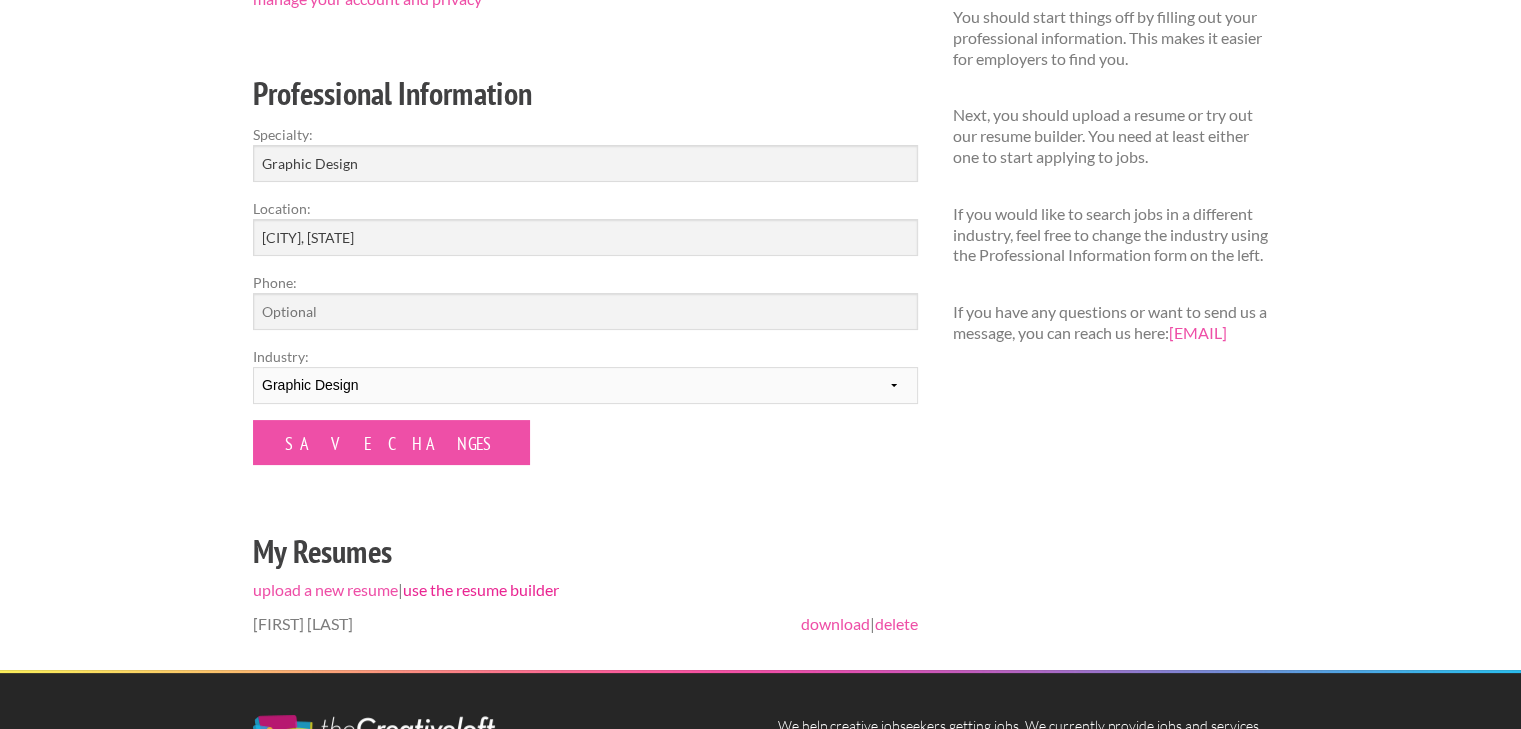 scroll, scrollTop: 400, scrollLeft: 0, axis: vertical 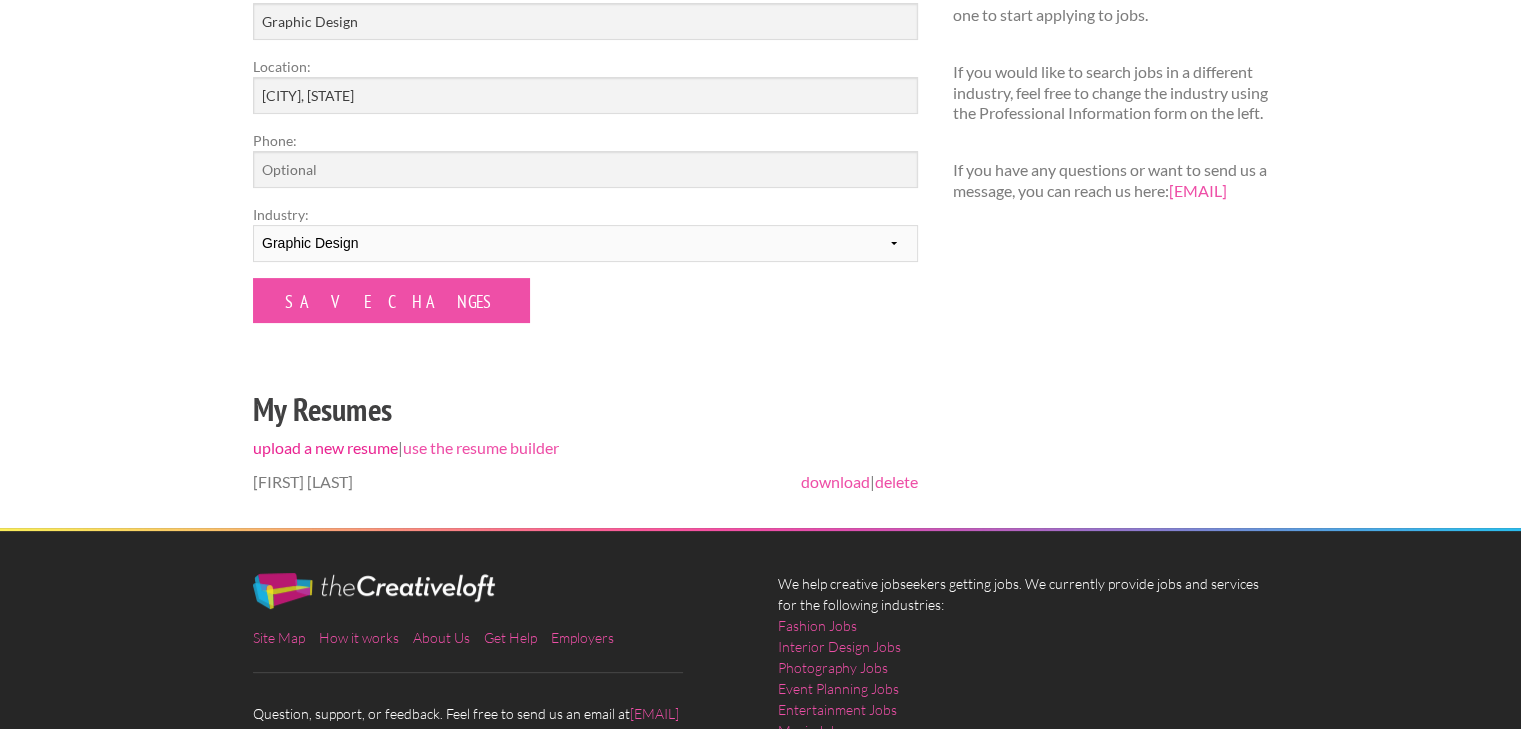 click on "upload a new resume" at bounding box center (325, 447) 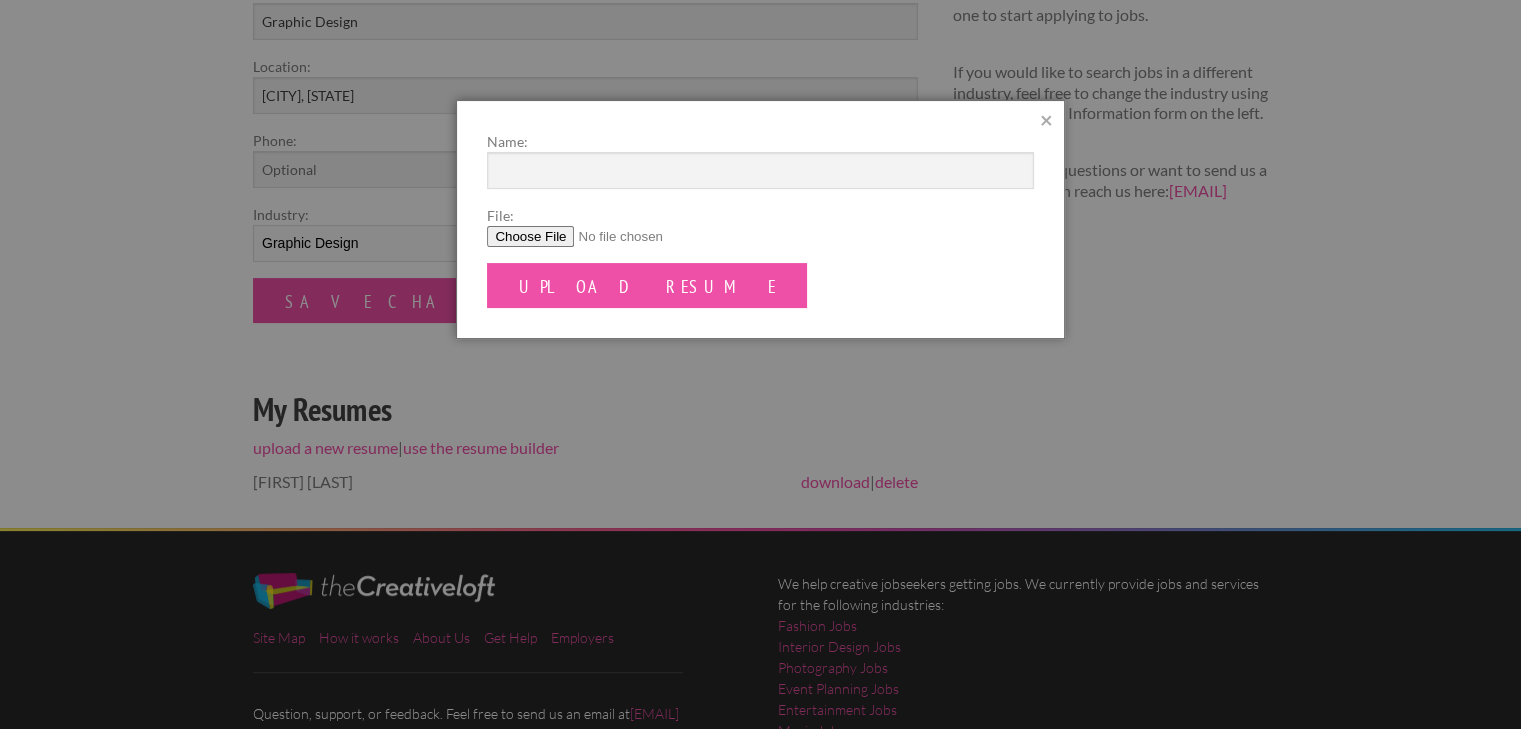 click on "File:" at bounding box center [760, 236] 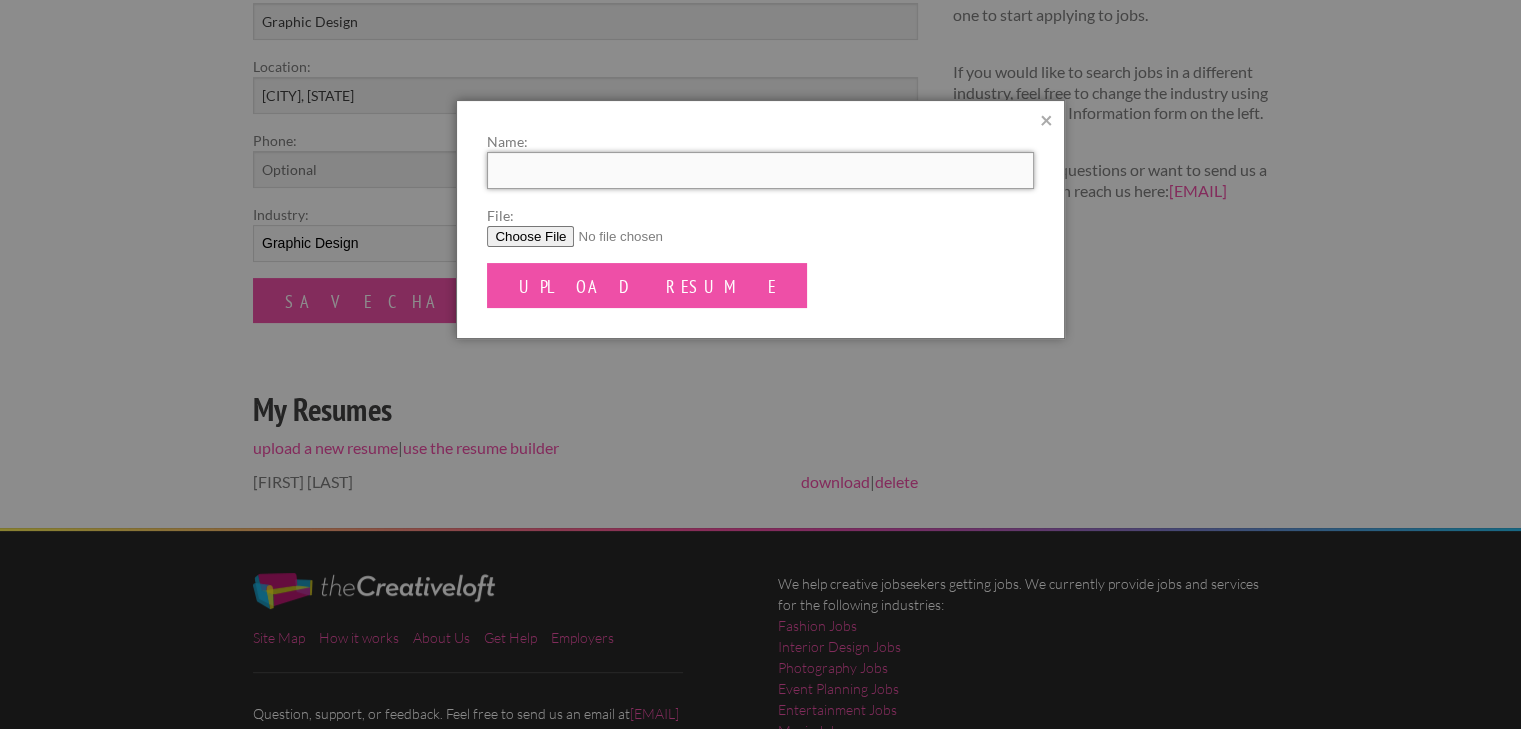 click on "Name:" at bounding box center (760, 170) 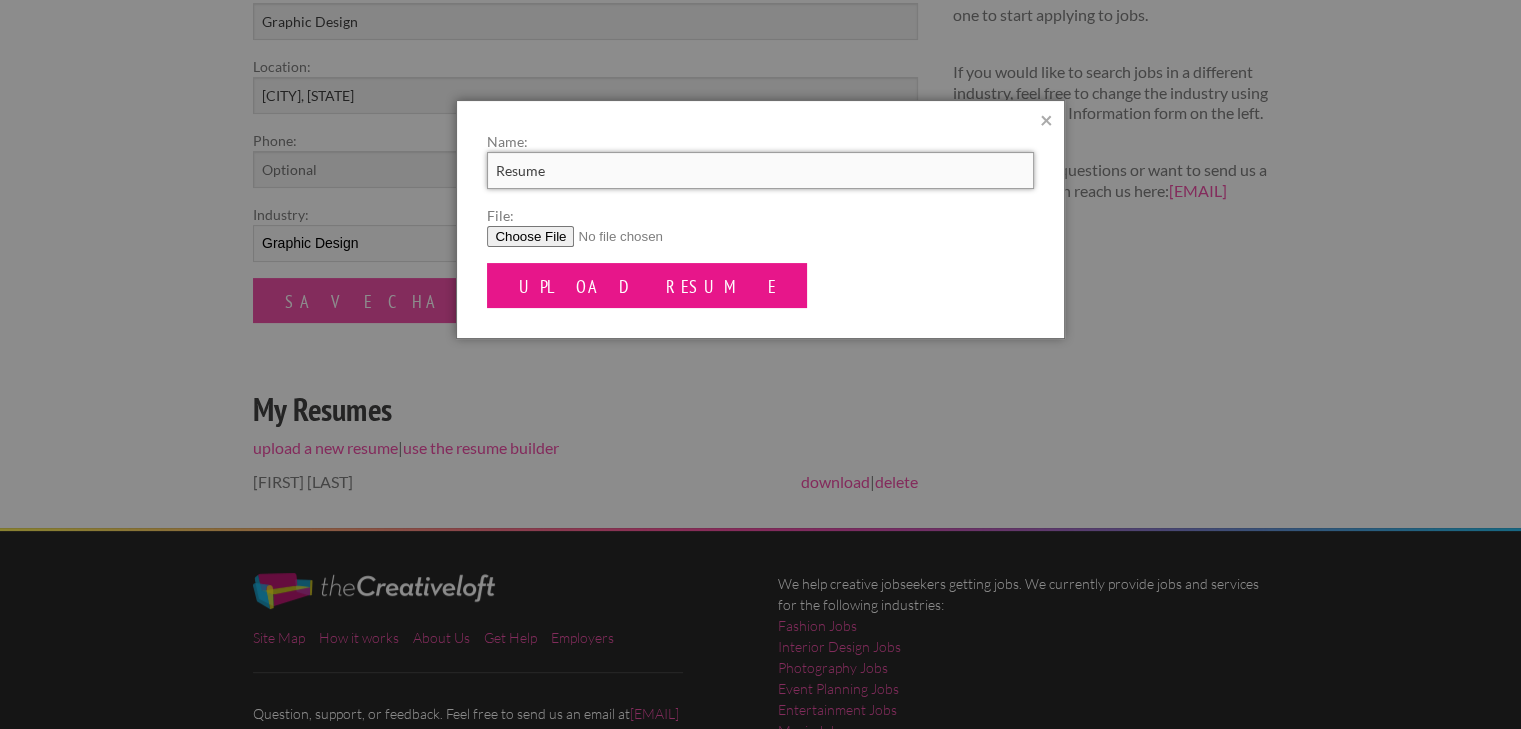type on "Resume" 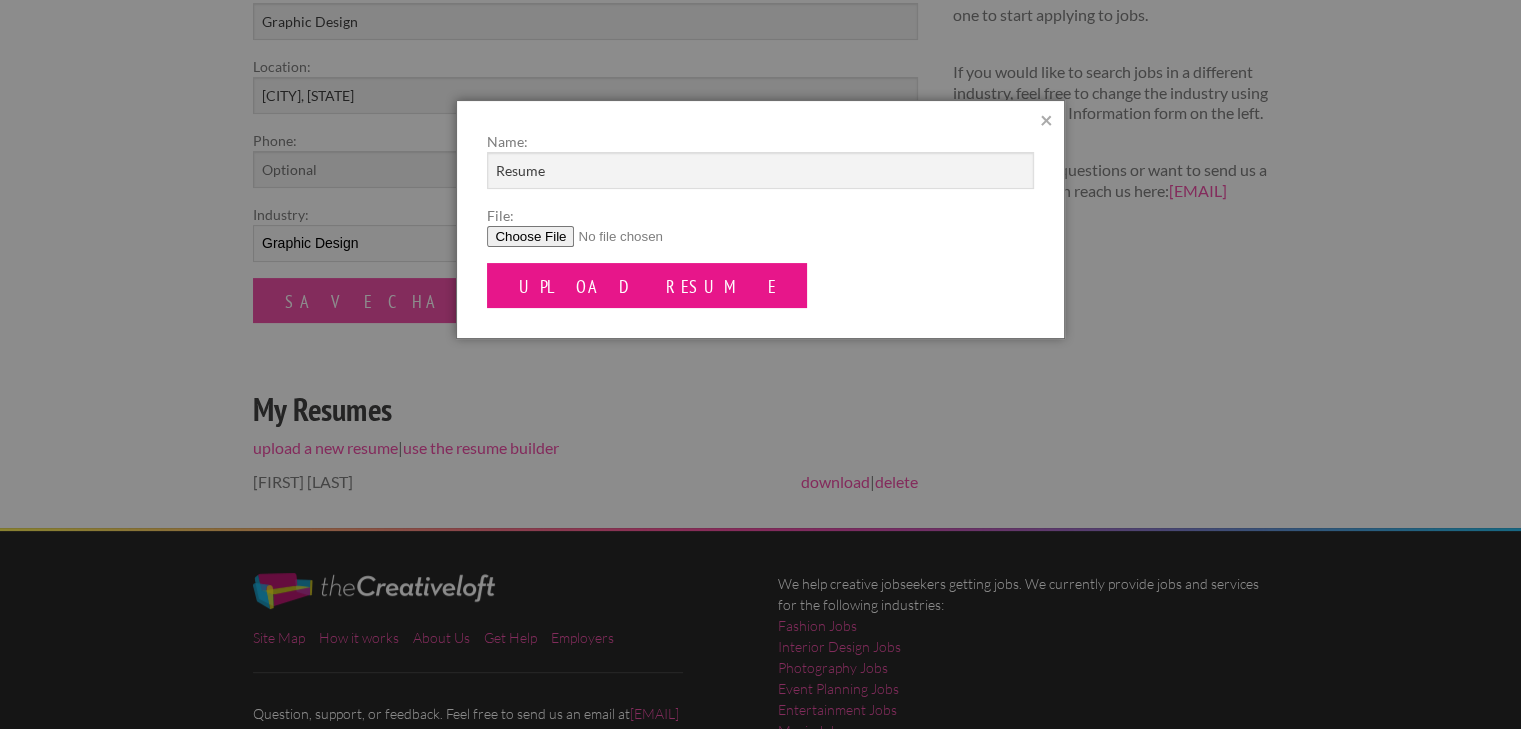 click on "Upload Resume" at bounding box center (647, 285) 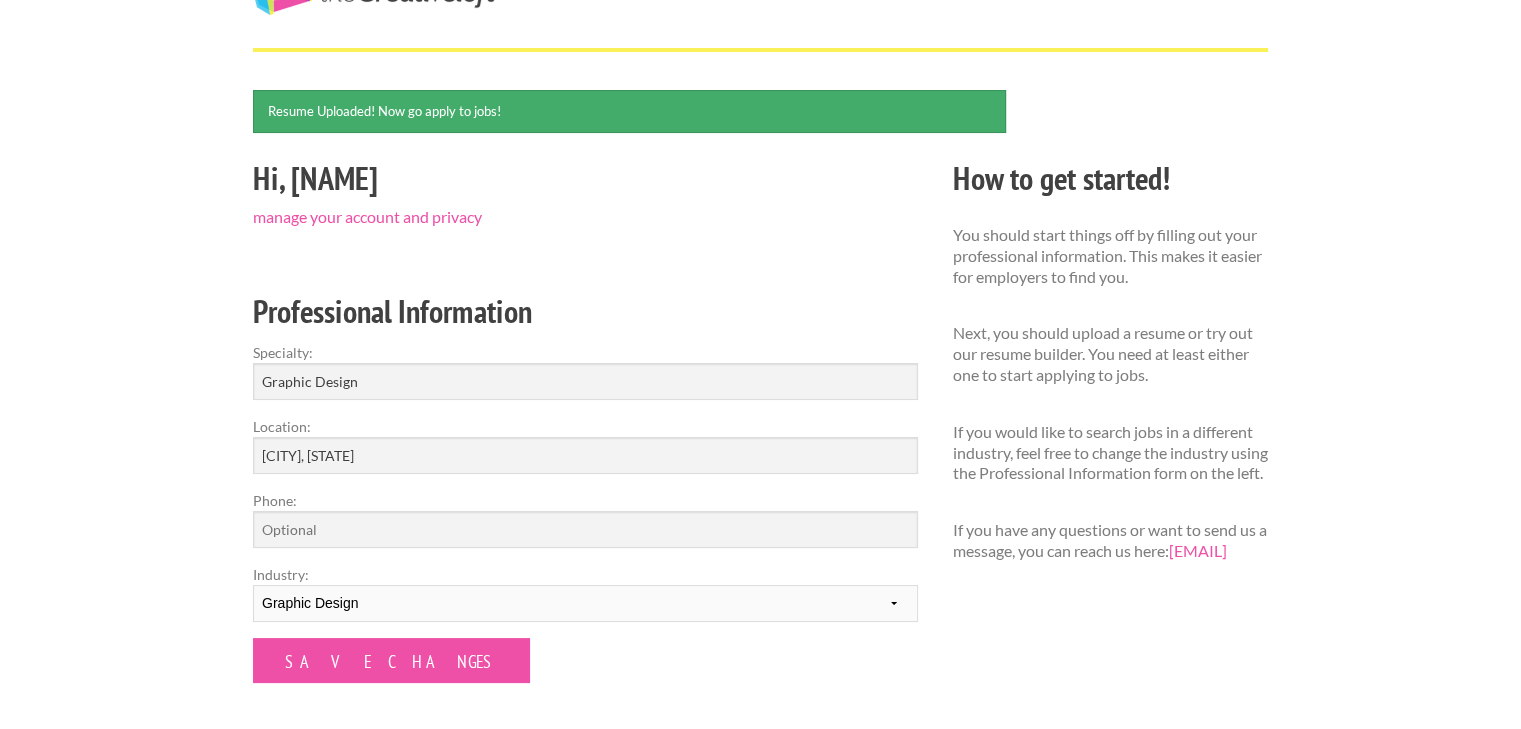 scroll, scrollTop: 200, scrollLeft: 0, axis: vertical 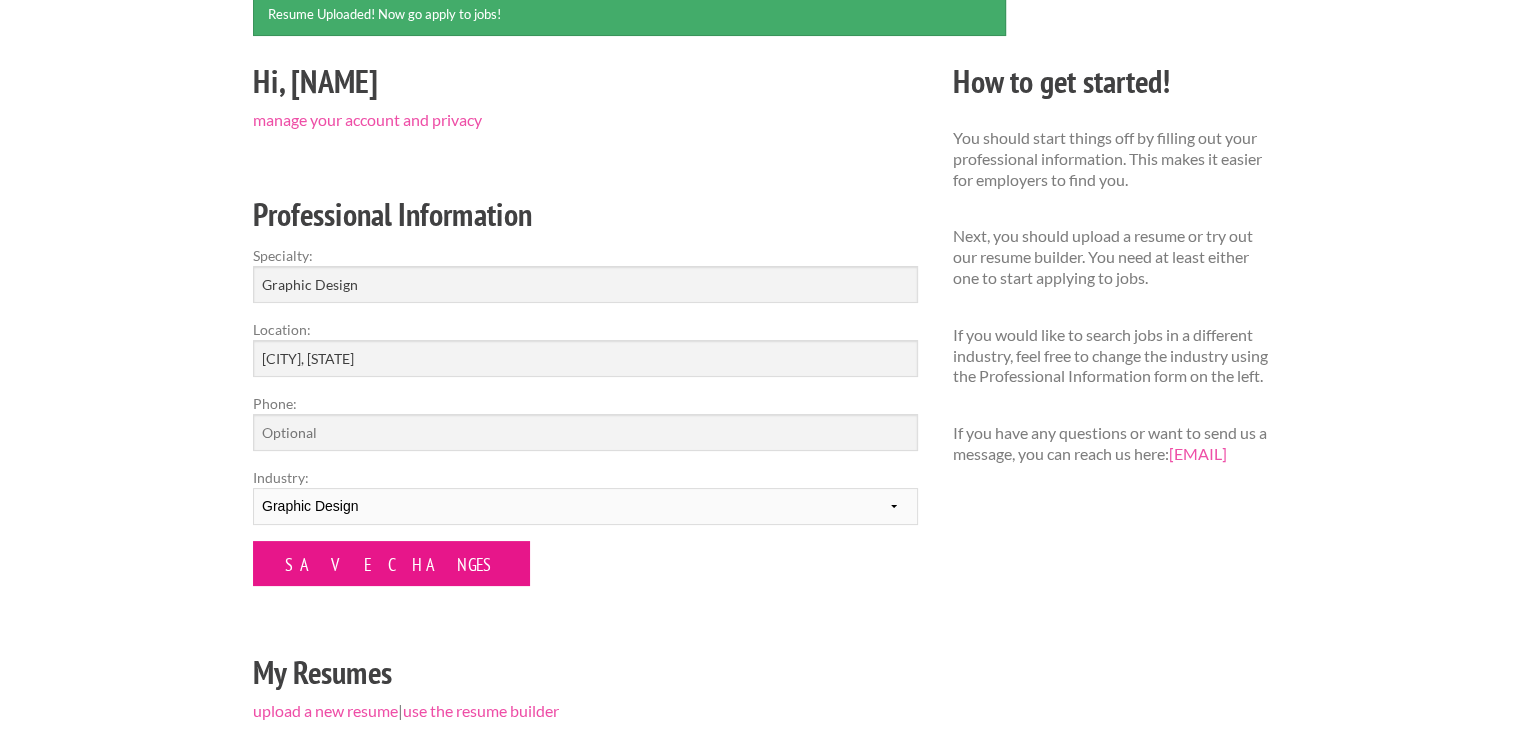 click on "Save Changes" at bounding box center [391, 563] 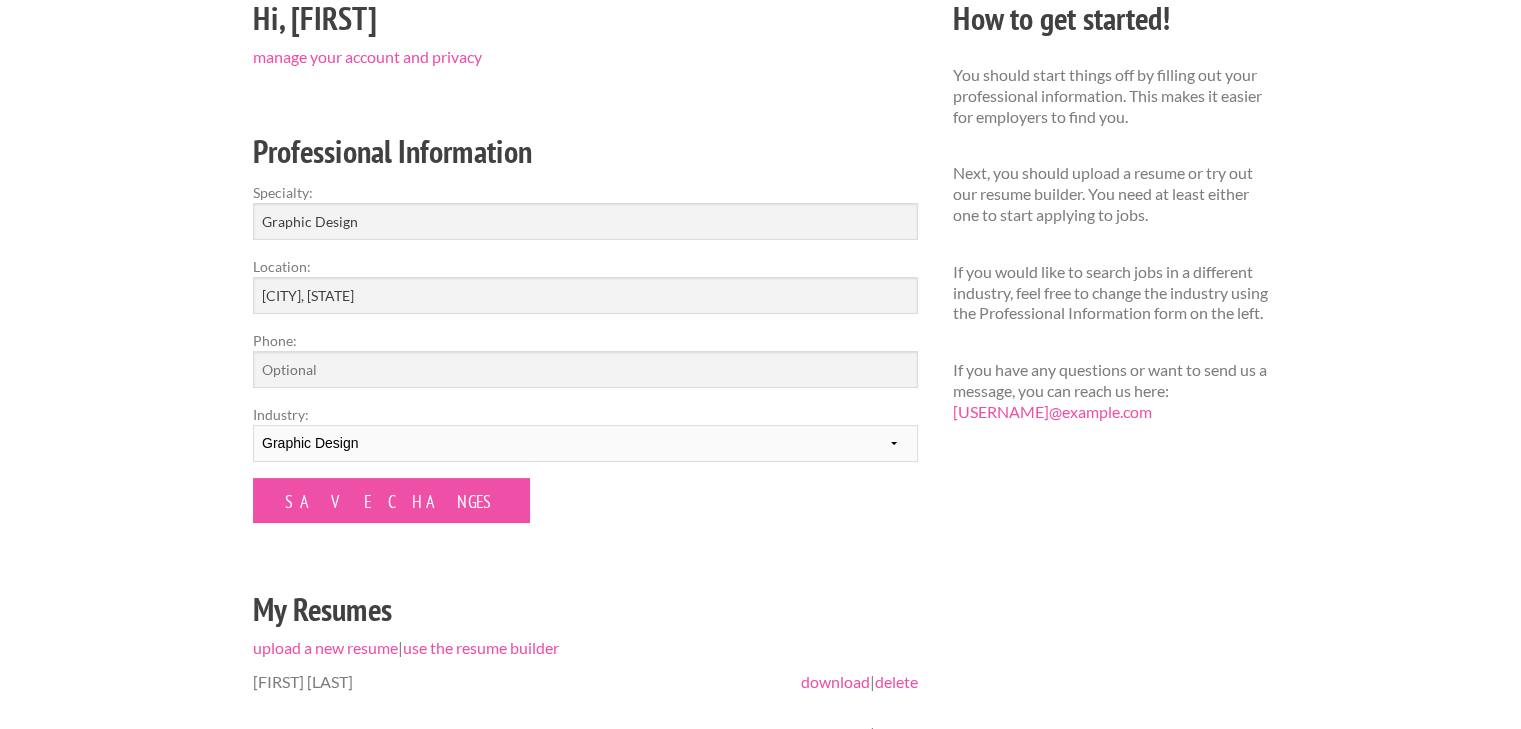 scroll, scrollTop: 0, scrollLeft: 0, axis: both 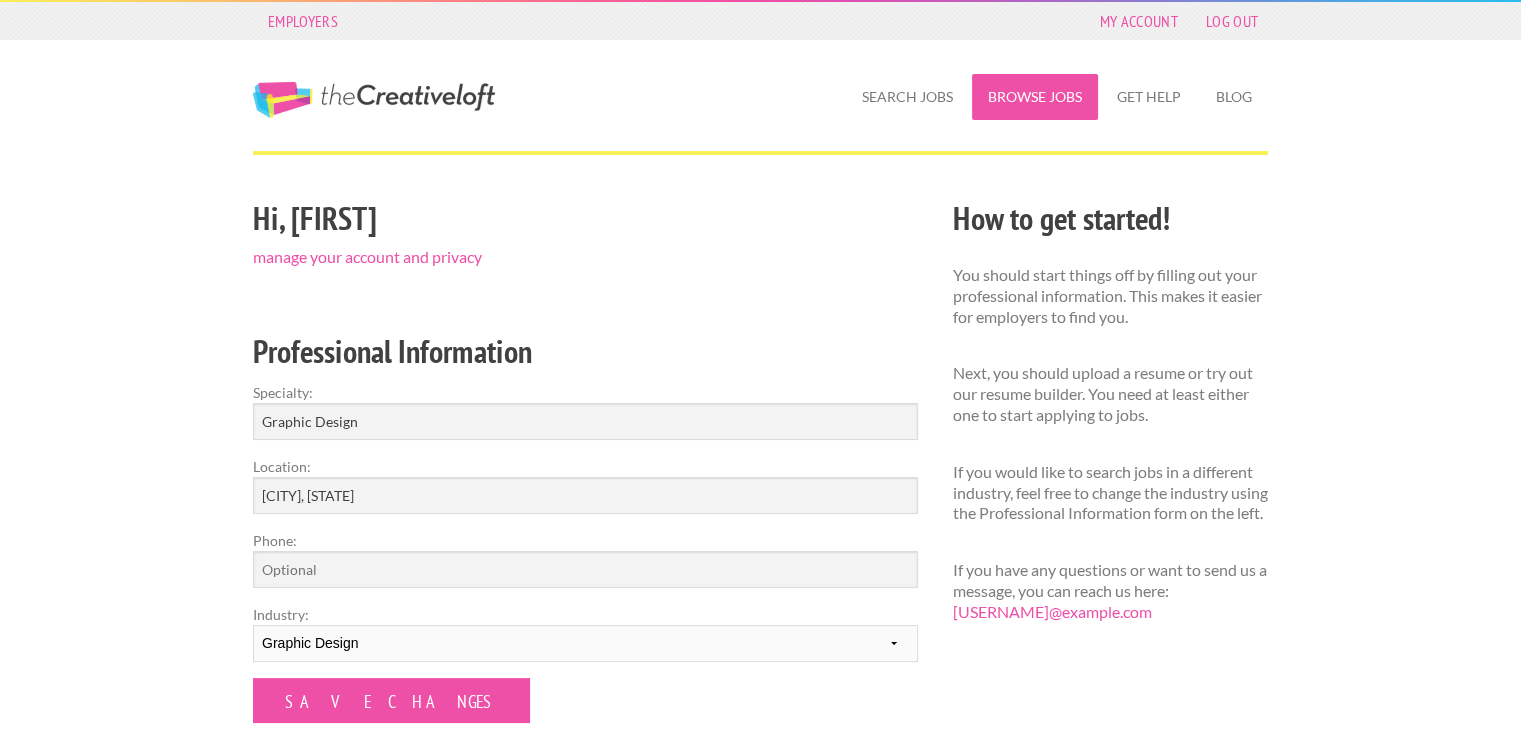 click on "Browse Jobs" at bounding box center (1035, 97) 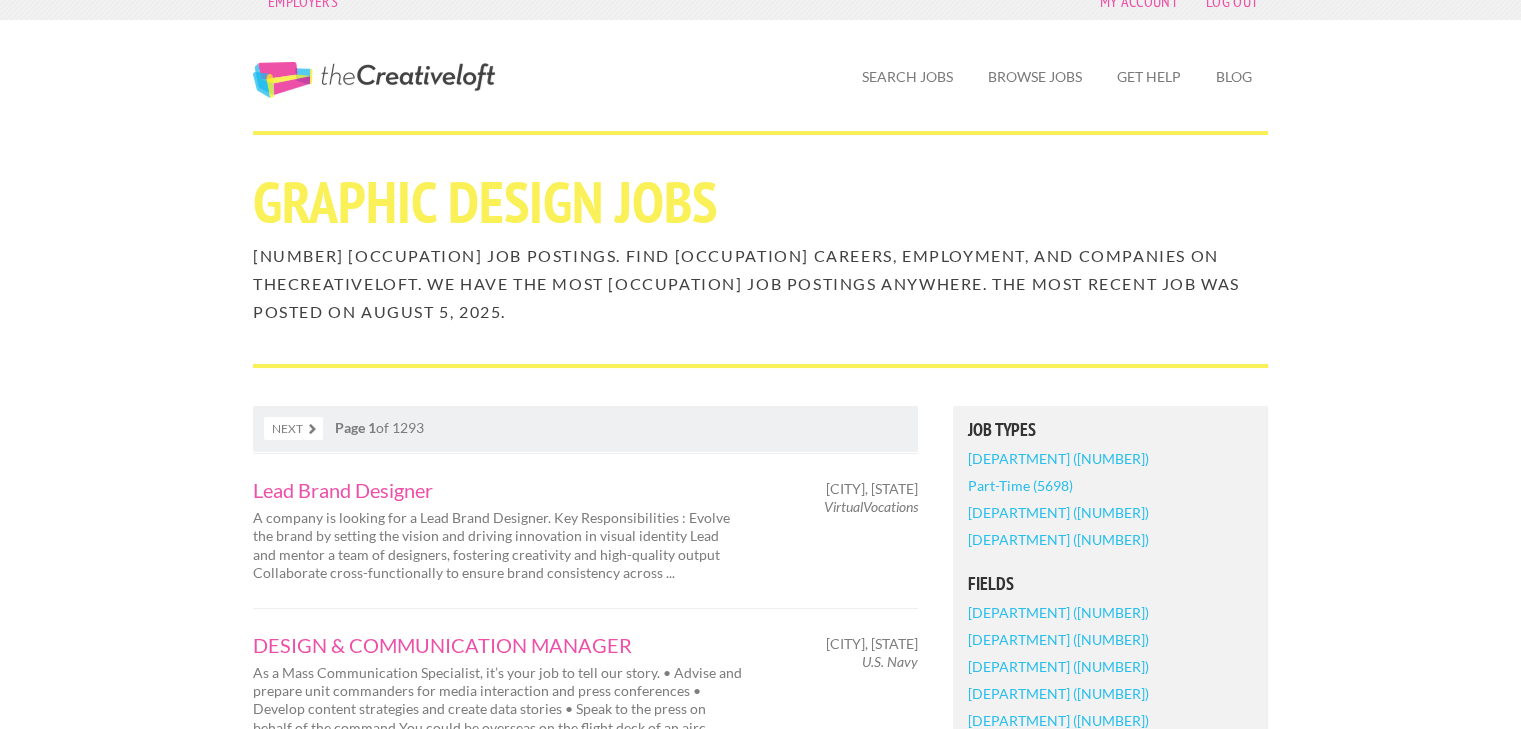 scroll, scrollTop: 0, scrollLeft: 0, axis: both 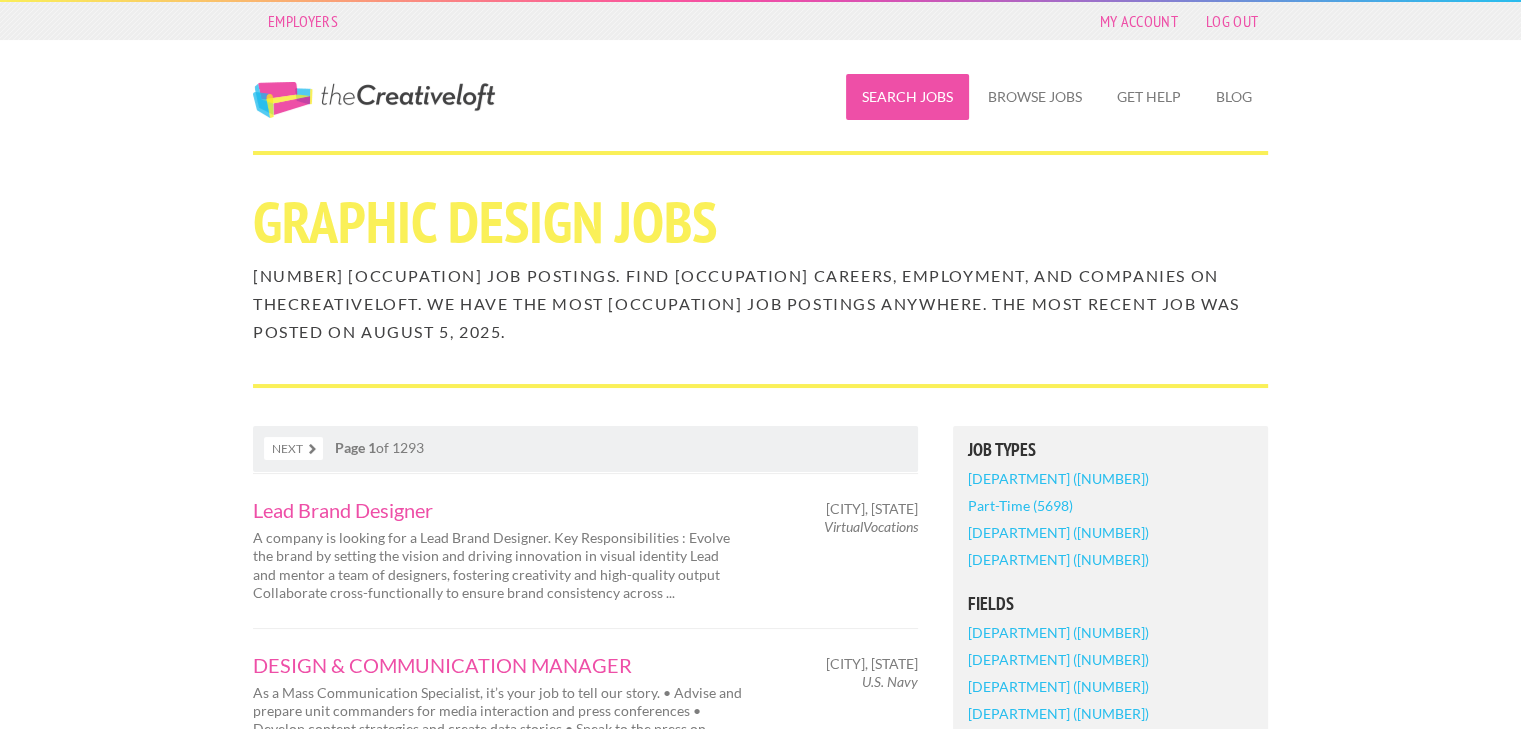 click on "Search Jobs" at bounding box center [907, 97] 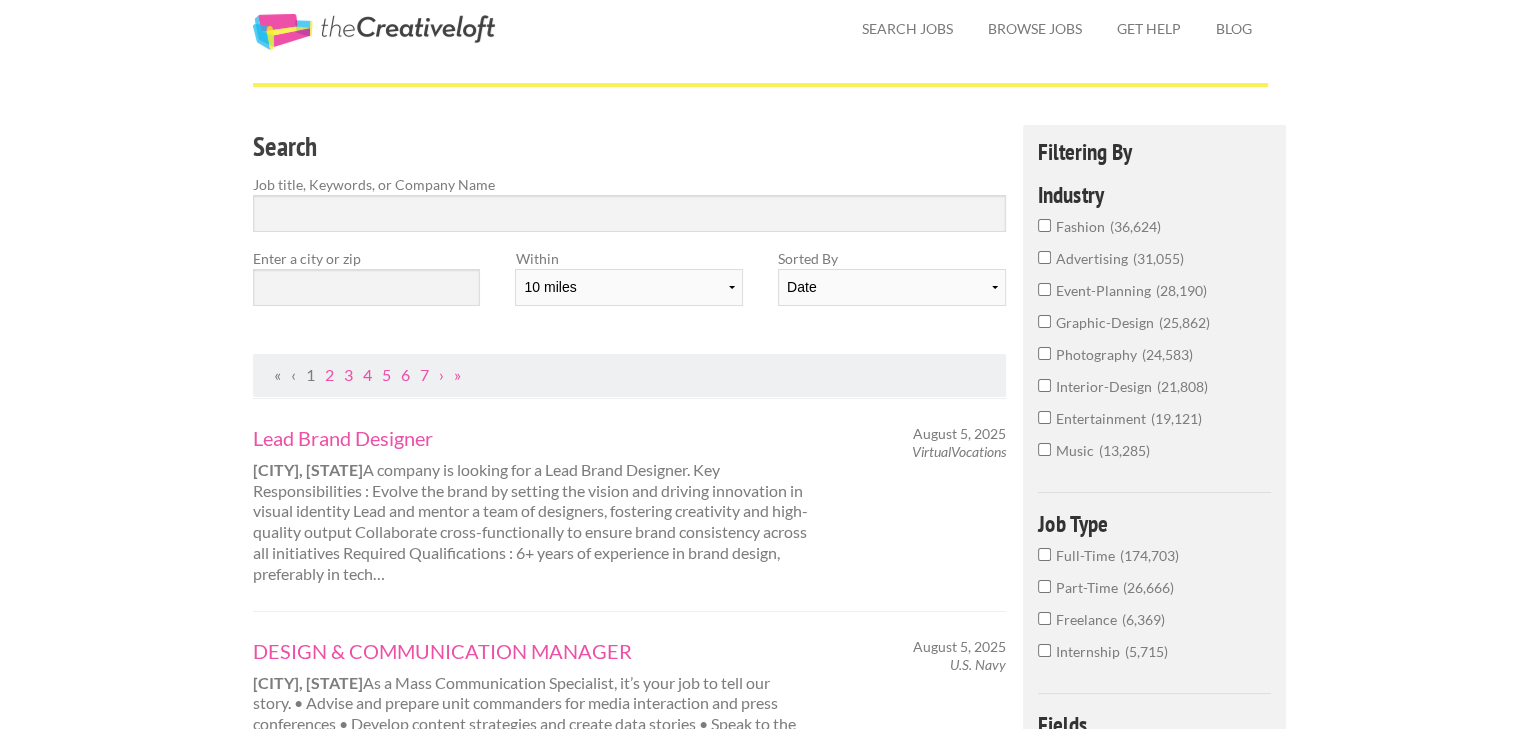 scroll, scrollTop: 200, scrollLeft: 0, axis: vertical 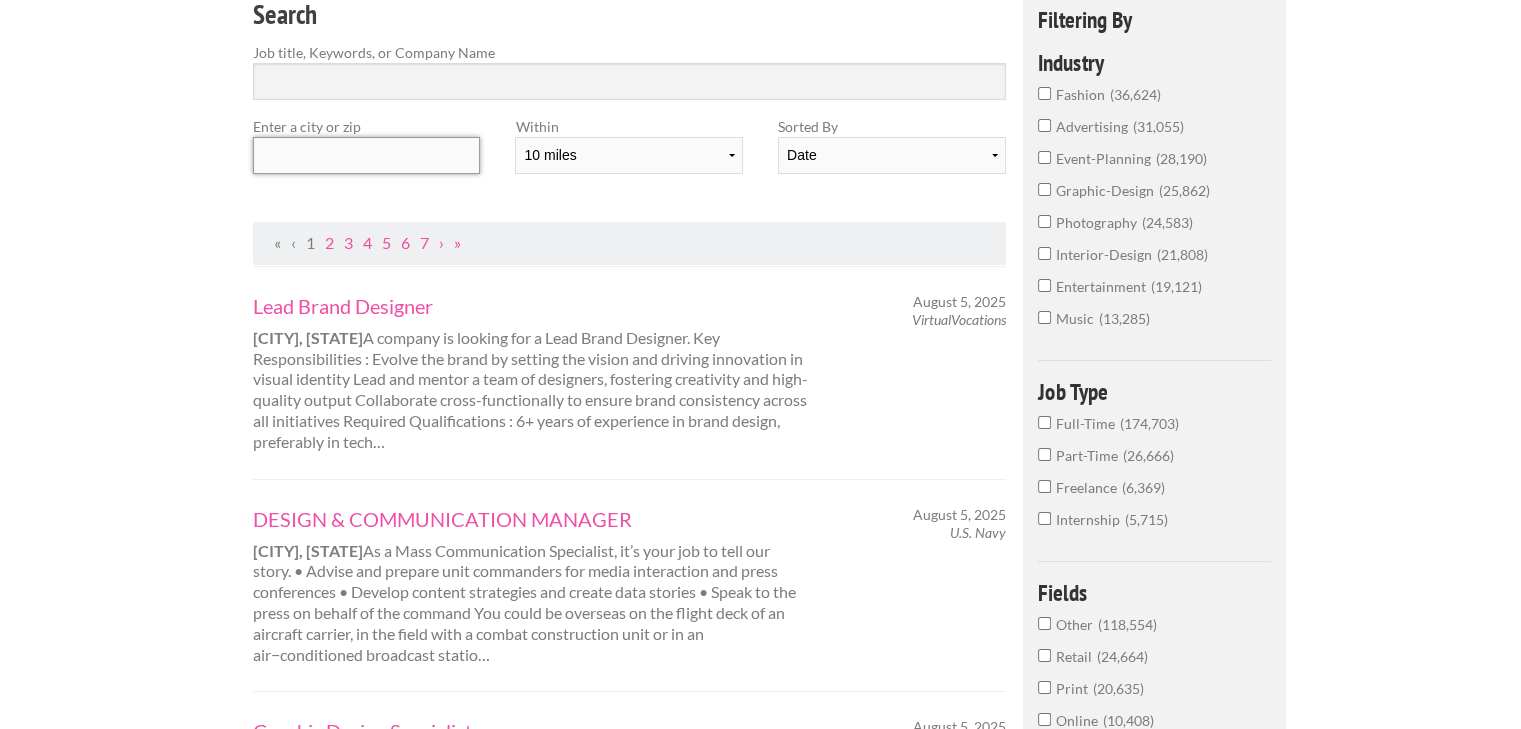 click at bounding box center (366, 155) 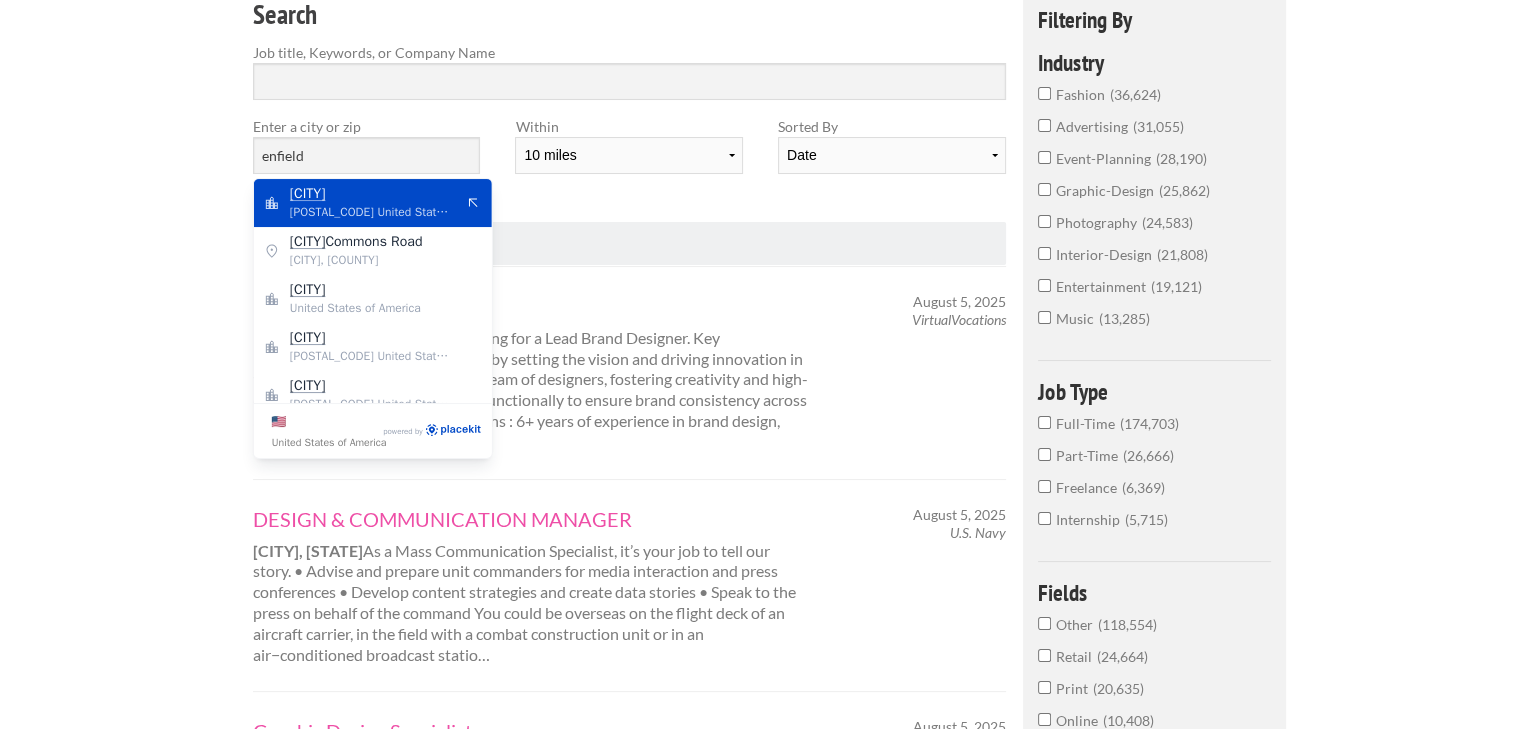 click on "Enfield" at bounding box center [372, 194] 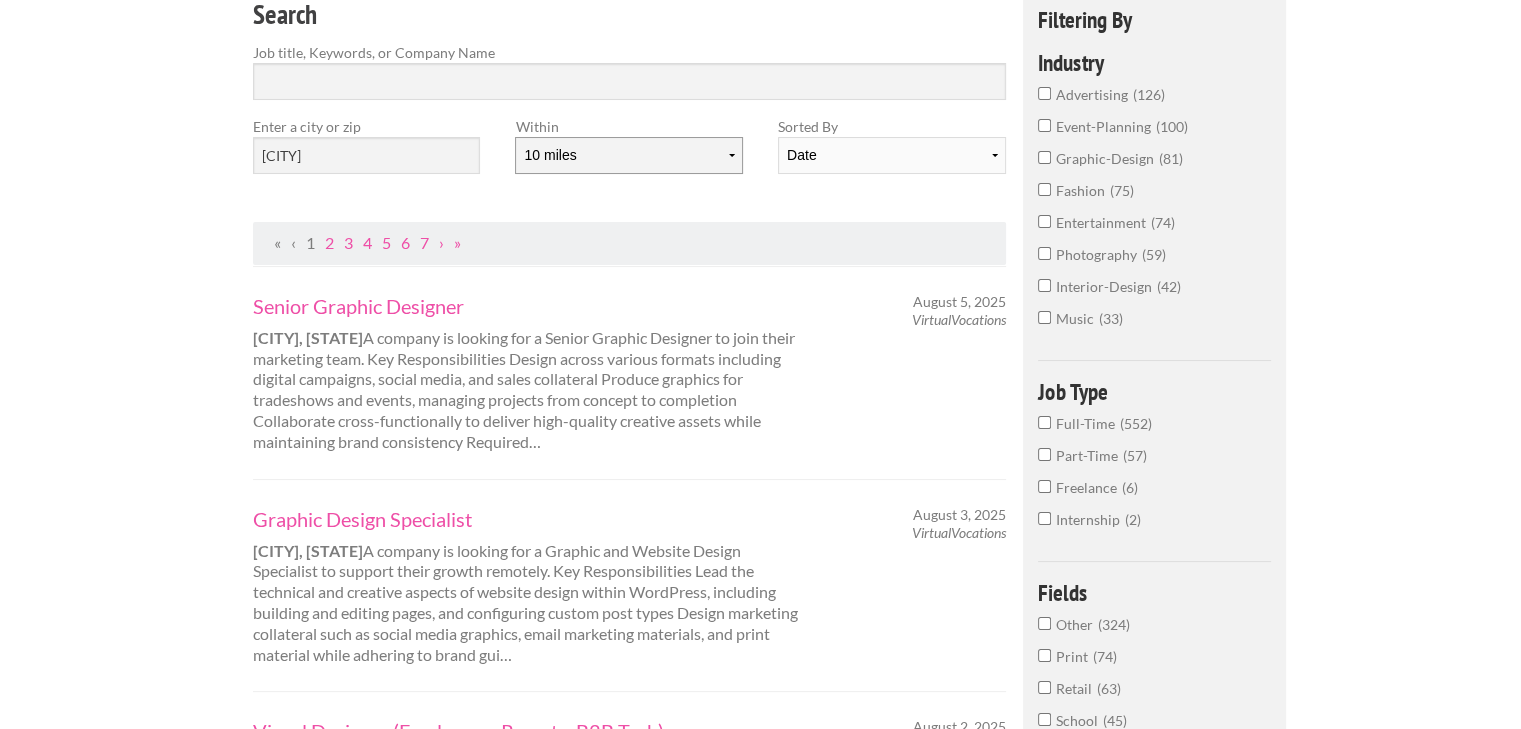 click on "10 miles
20 miles
50 miles
100 miles
200 miles
300 miles
400 miles
500 miles" at bounding box center (628, 155) 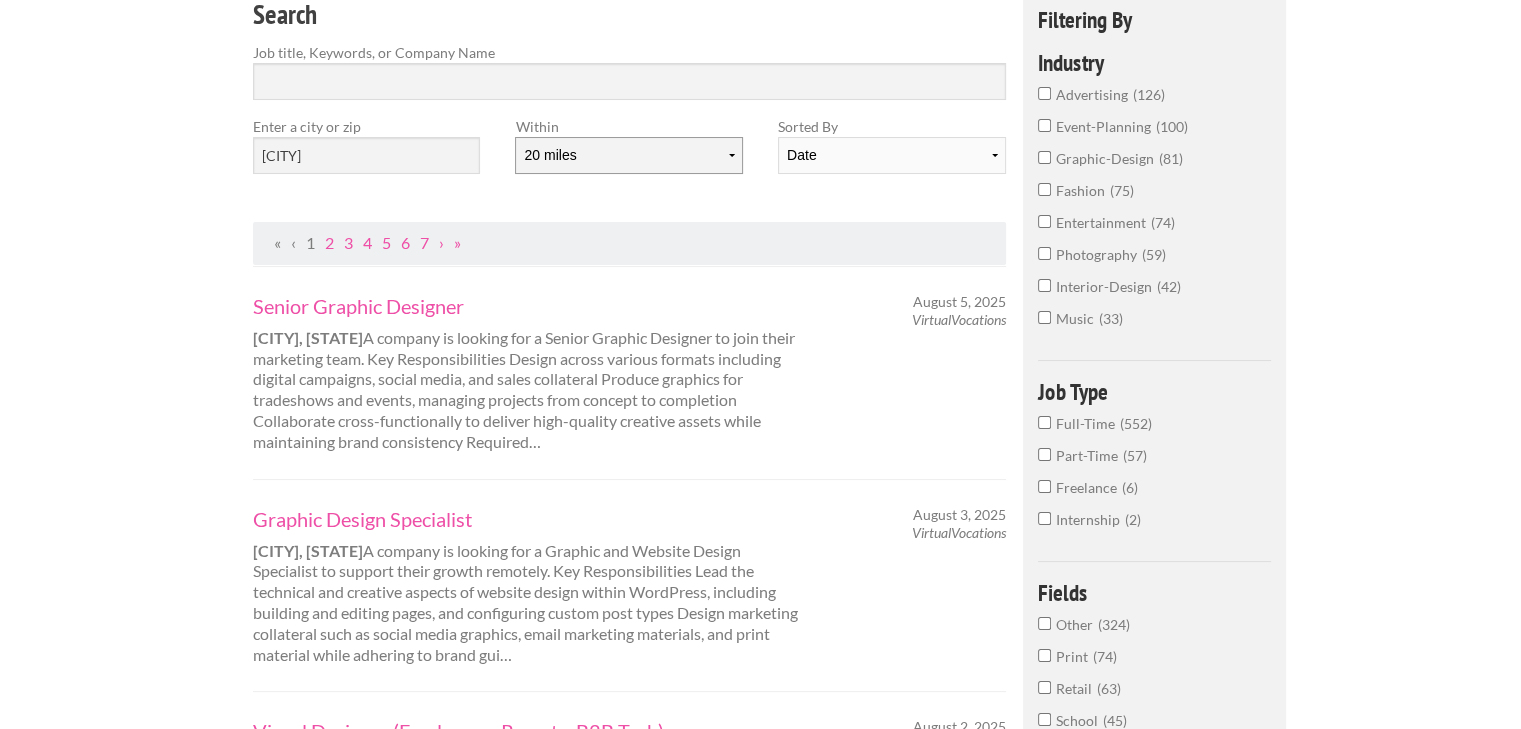 click on "10 miles
20 miles
50 miles
100 miles
200 miles
300 miles
400 miles
500 miles" at bounding box center (628, 155) 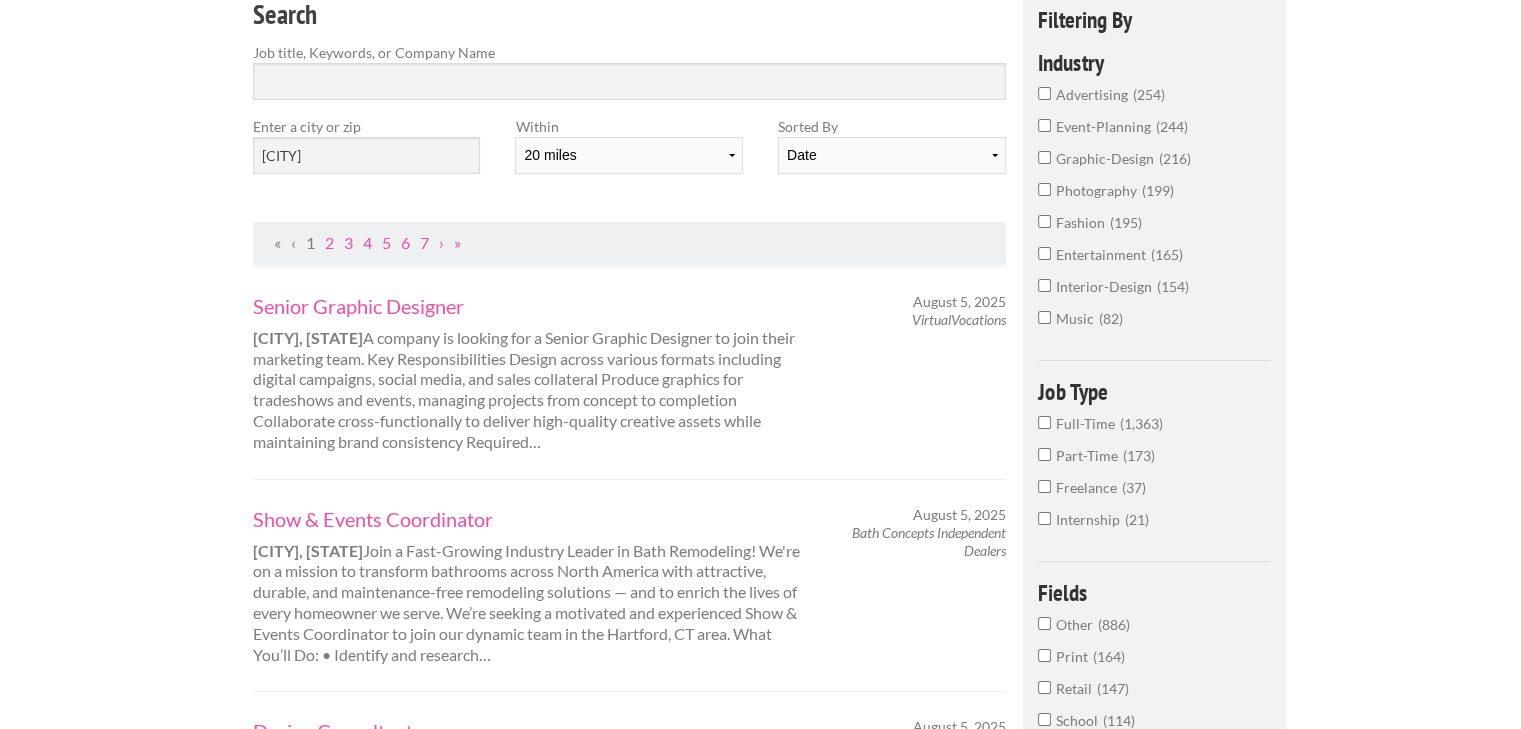 click on "Employers
My Account
Log Out
The Creative Loft
Search Jobs
Browse Jobs
Get Help
Blog
Search
Job title, Keywords, or Company Name
Enter a city or zip
«" at bounding box center [760, 1321] 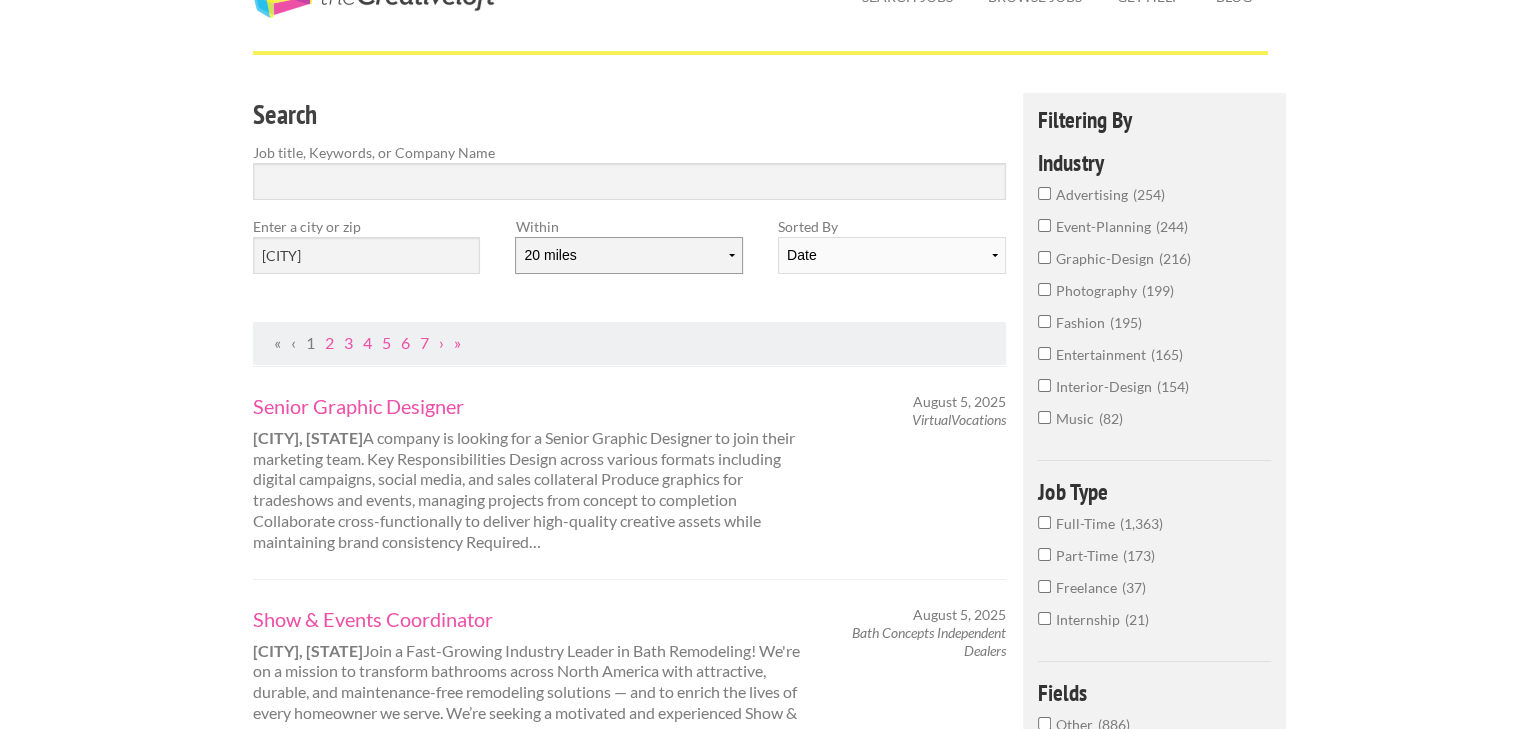click on "10 miles
20 miles
50 miles
100 miles
200 miles
300 miles
400 miles
500 miles" at bounding box center (628, 255) 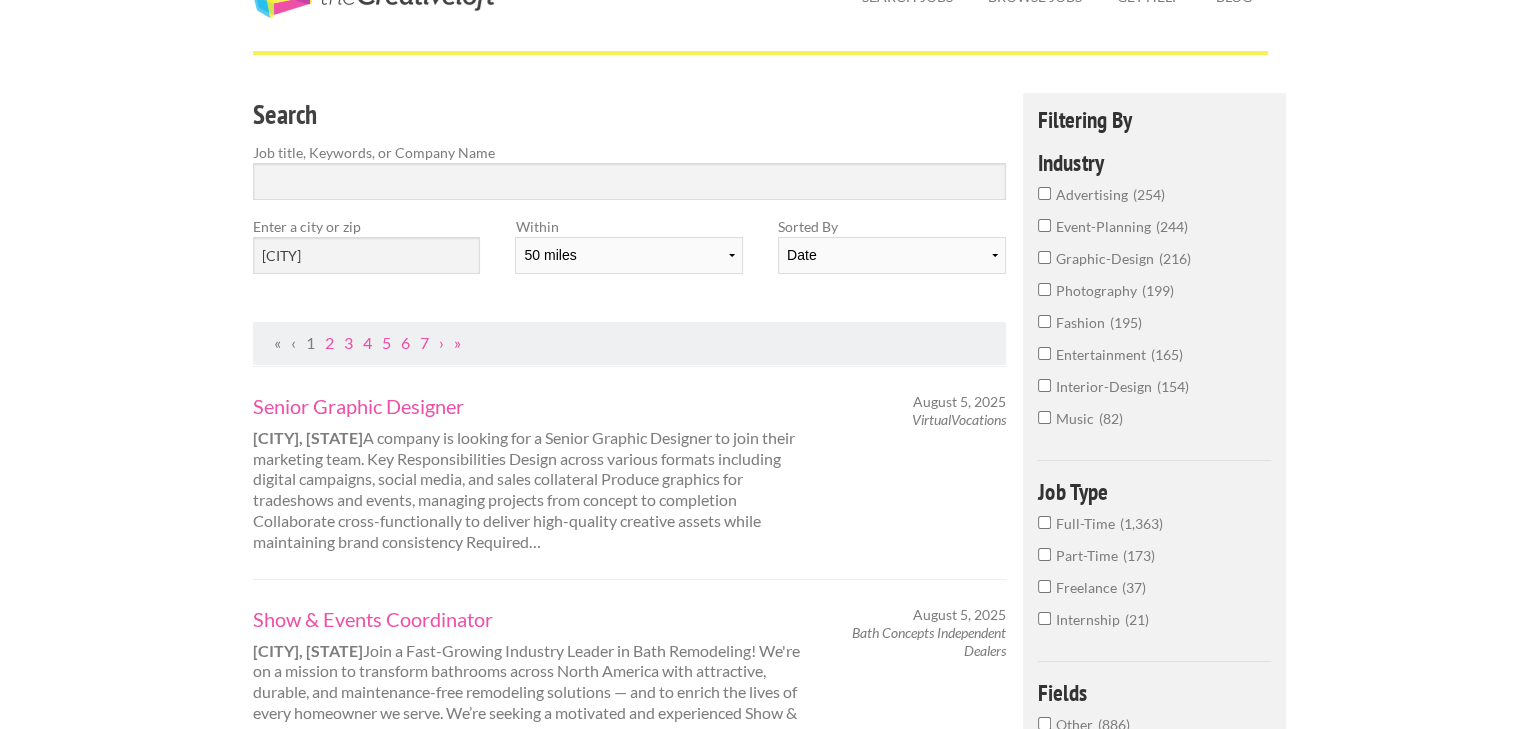 click on "10 miles
20 miles
50 miles
100 miles
200 miles
300 miles
400 miles
500 miles" at bounding box center (628, 255) 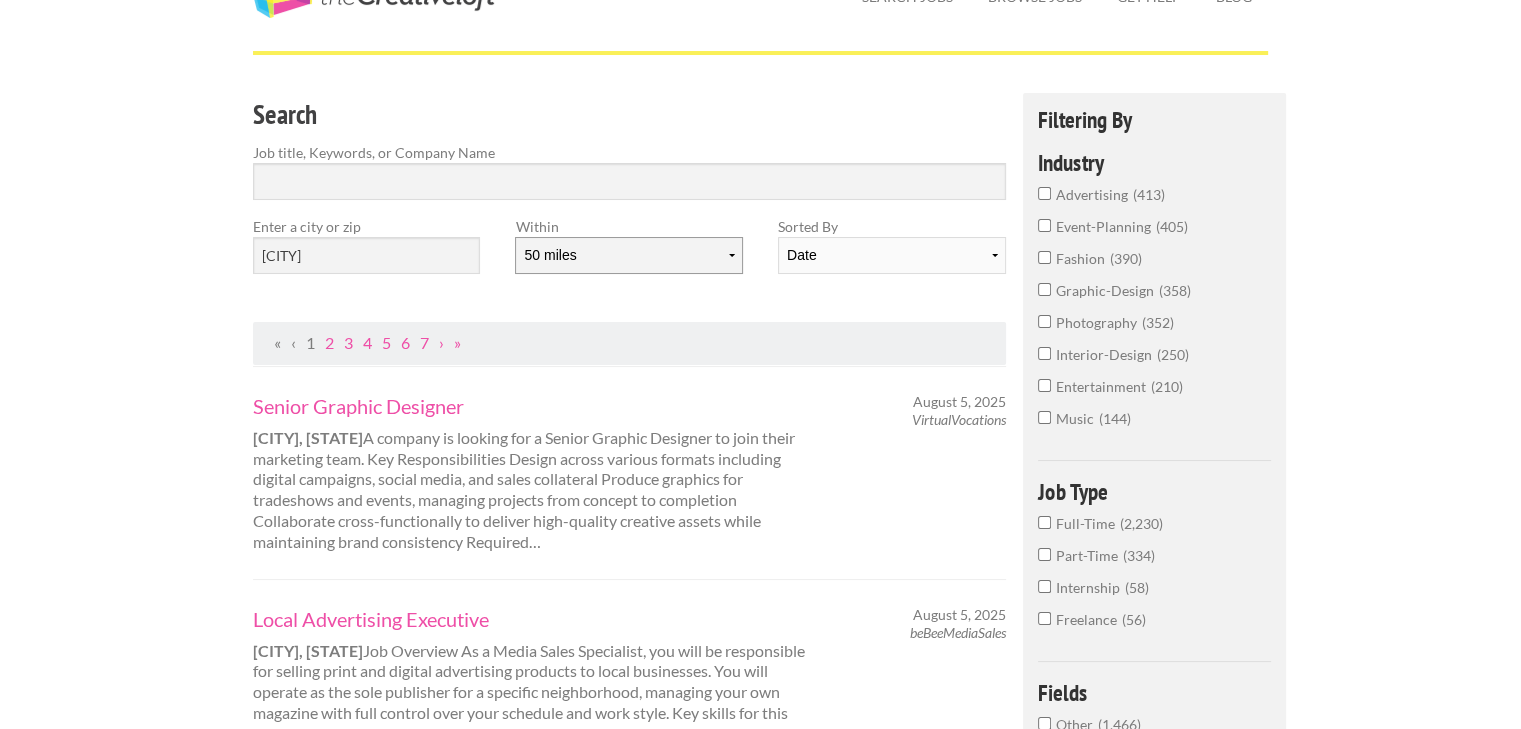 click on "10 miles
20 miles
50 miles
100 miles
200 miles
300 miles
400 miles
500 miles" at bounding box center [628, 255] 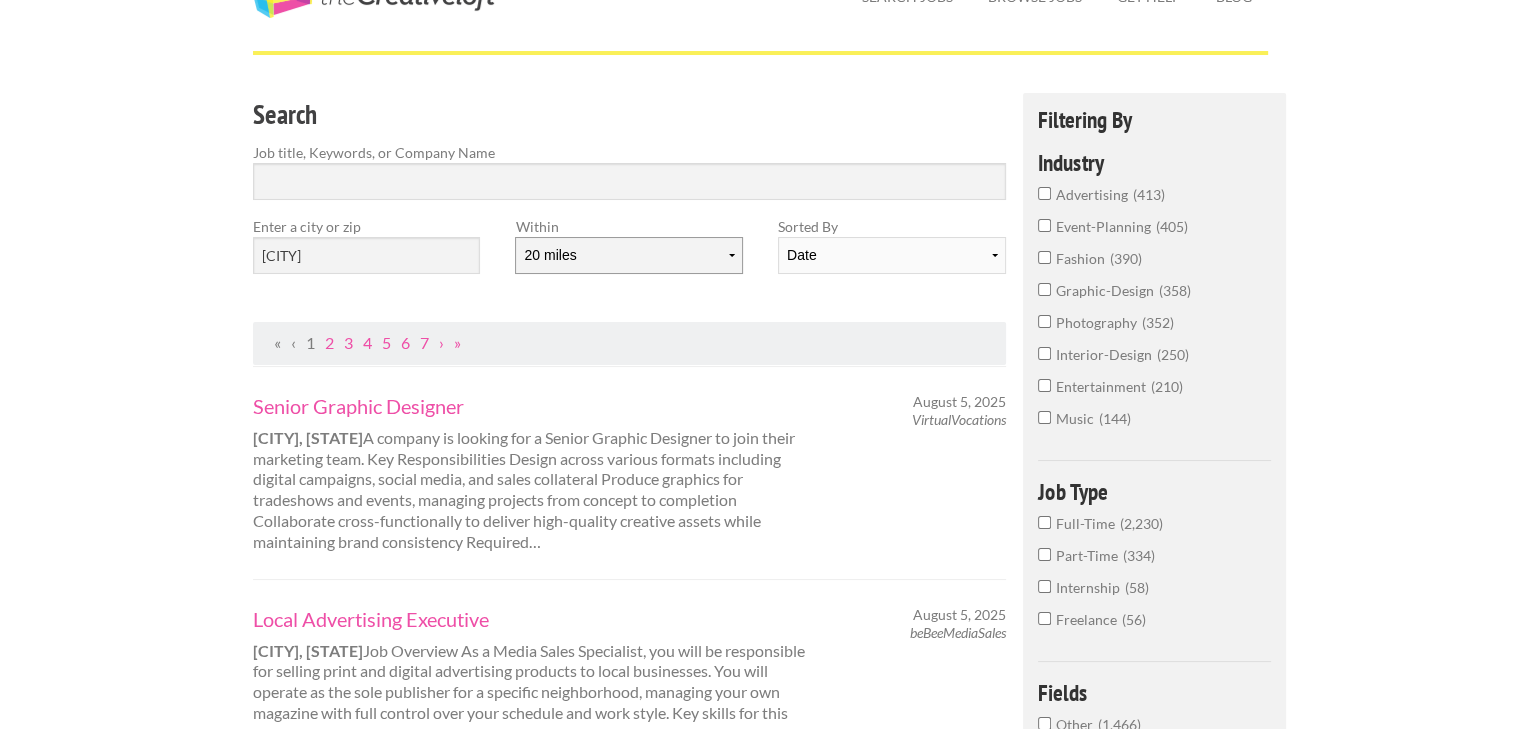 click on "10 miles
20 miles
50 miles
100 miles
200 miles
300 miles
400 miles
500 miles" at bounding box center (628, 255) 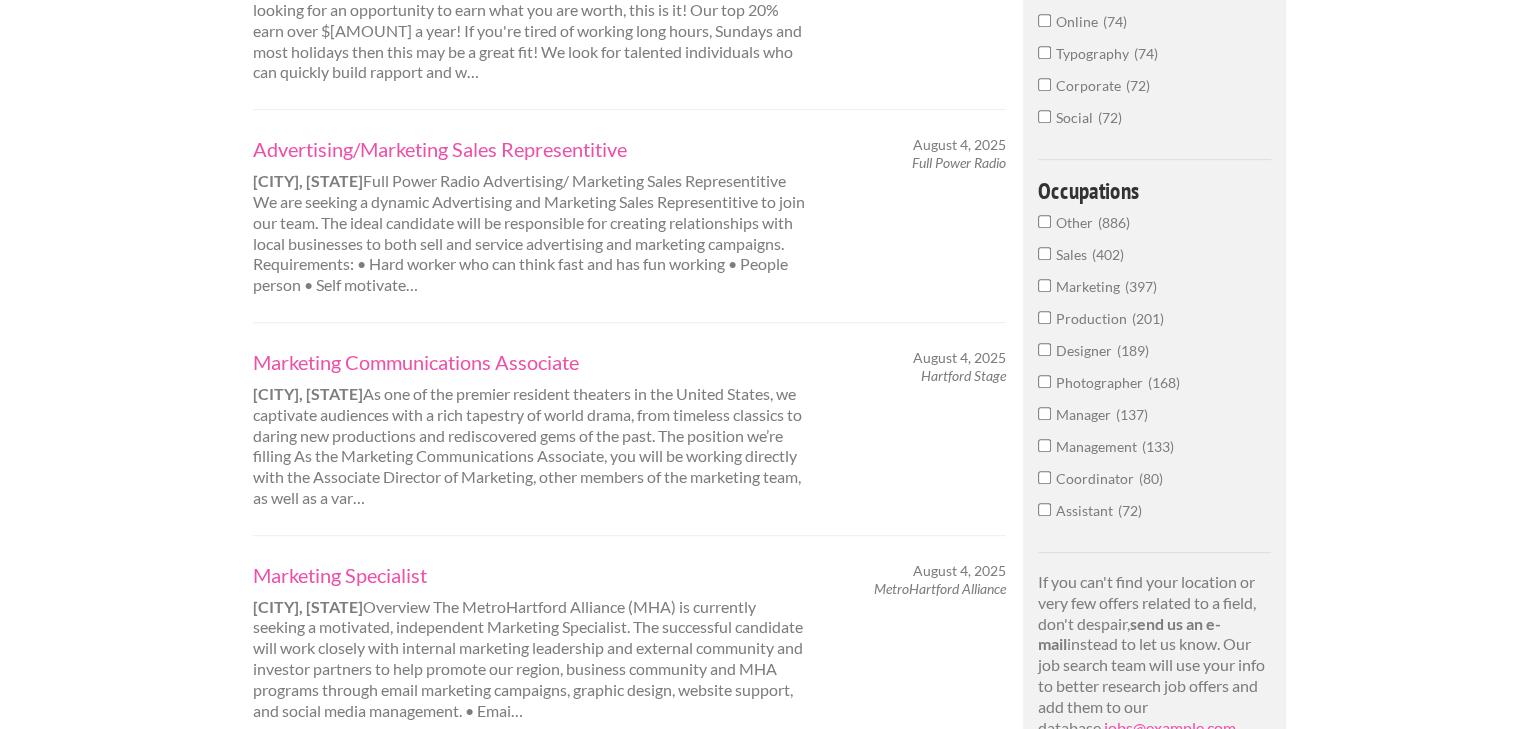 scroll, scrollTop: 1000, scrollLeft: 0, axis: vertical 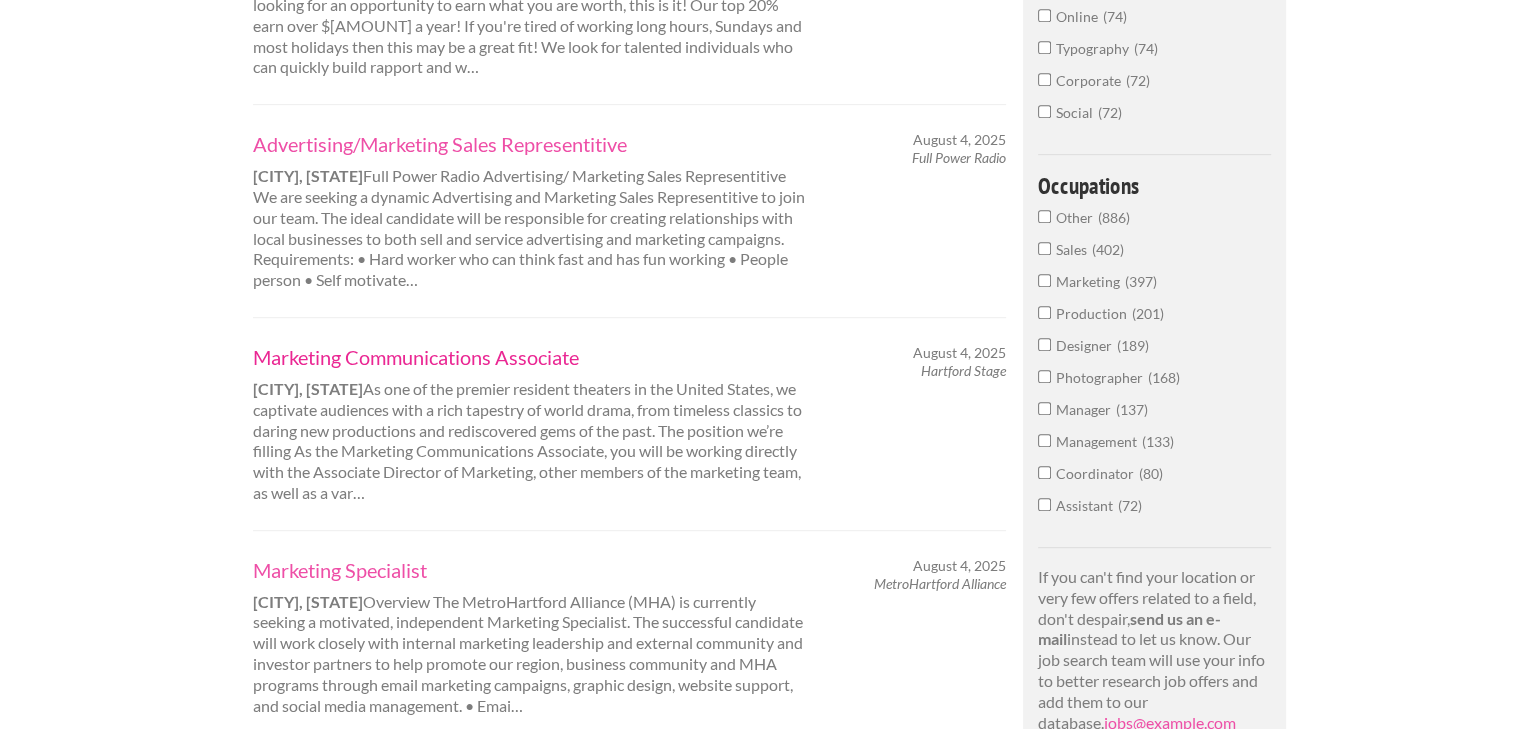 click on "Marketing Communications Associate" at bounding box center (531, 357) 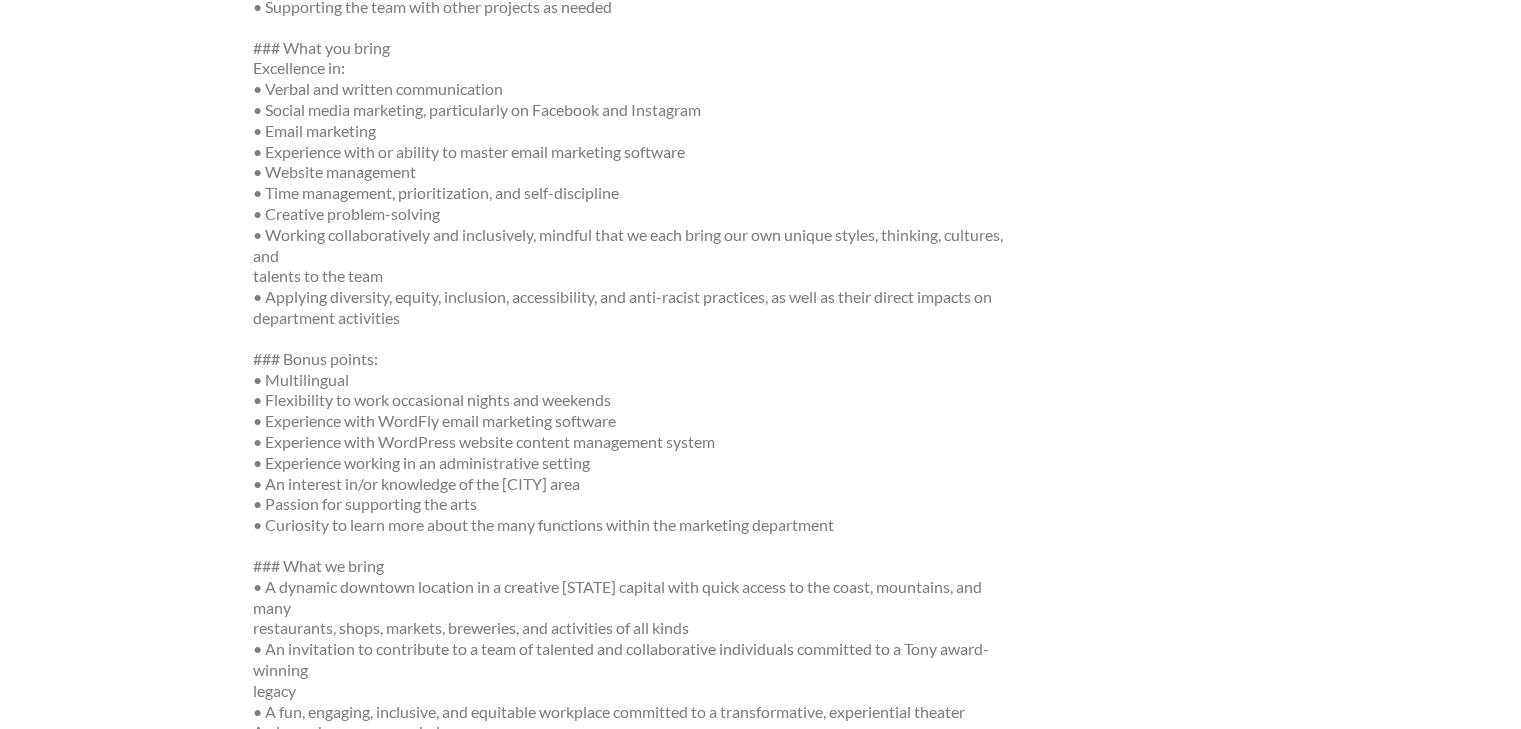scroll, scrollTop: 1200, scrollLeft: 0, axis: vertical 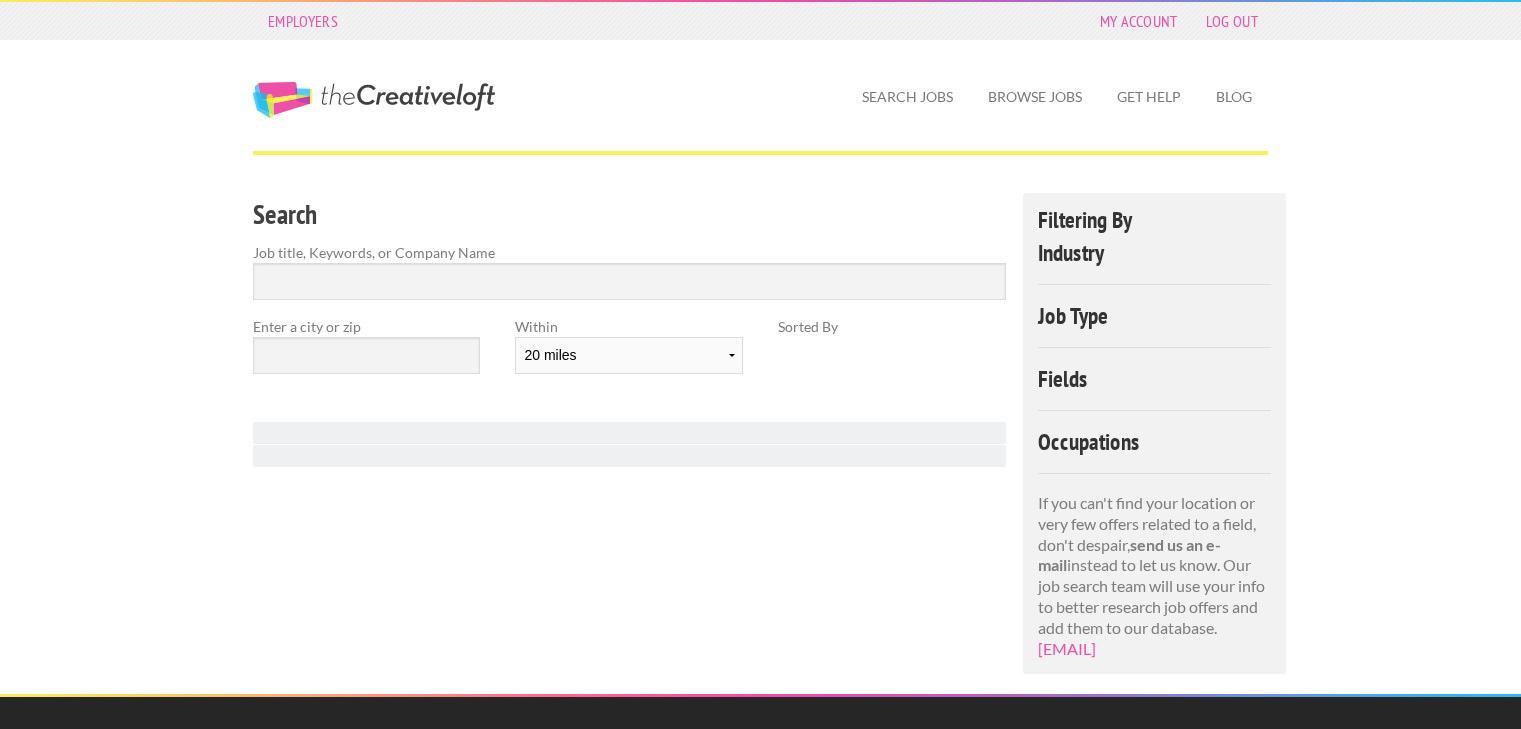 select on "20" 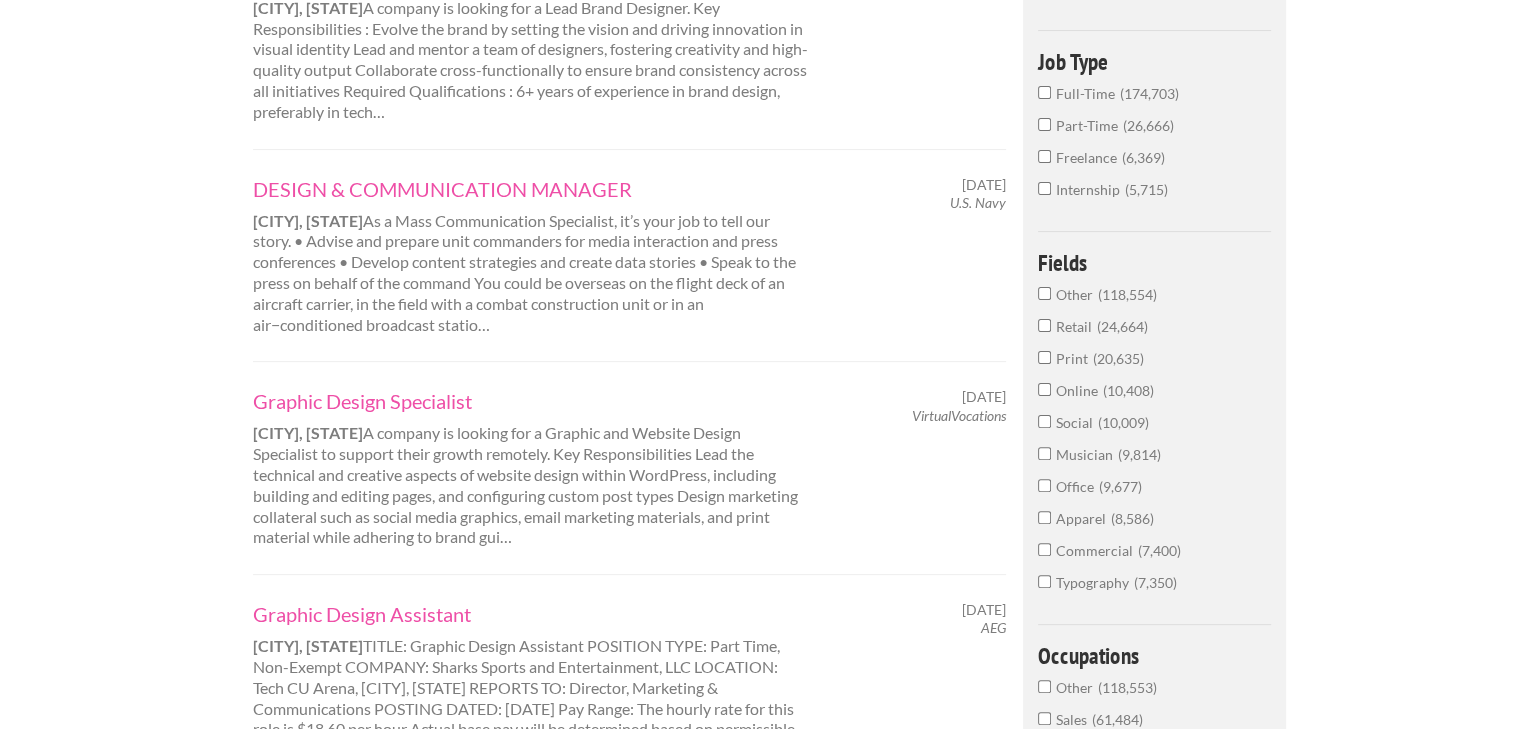 scroll, scrollTop: 0, scrollLeft: 0, axis: both 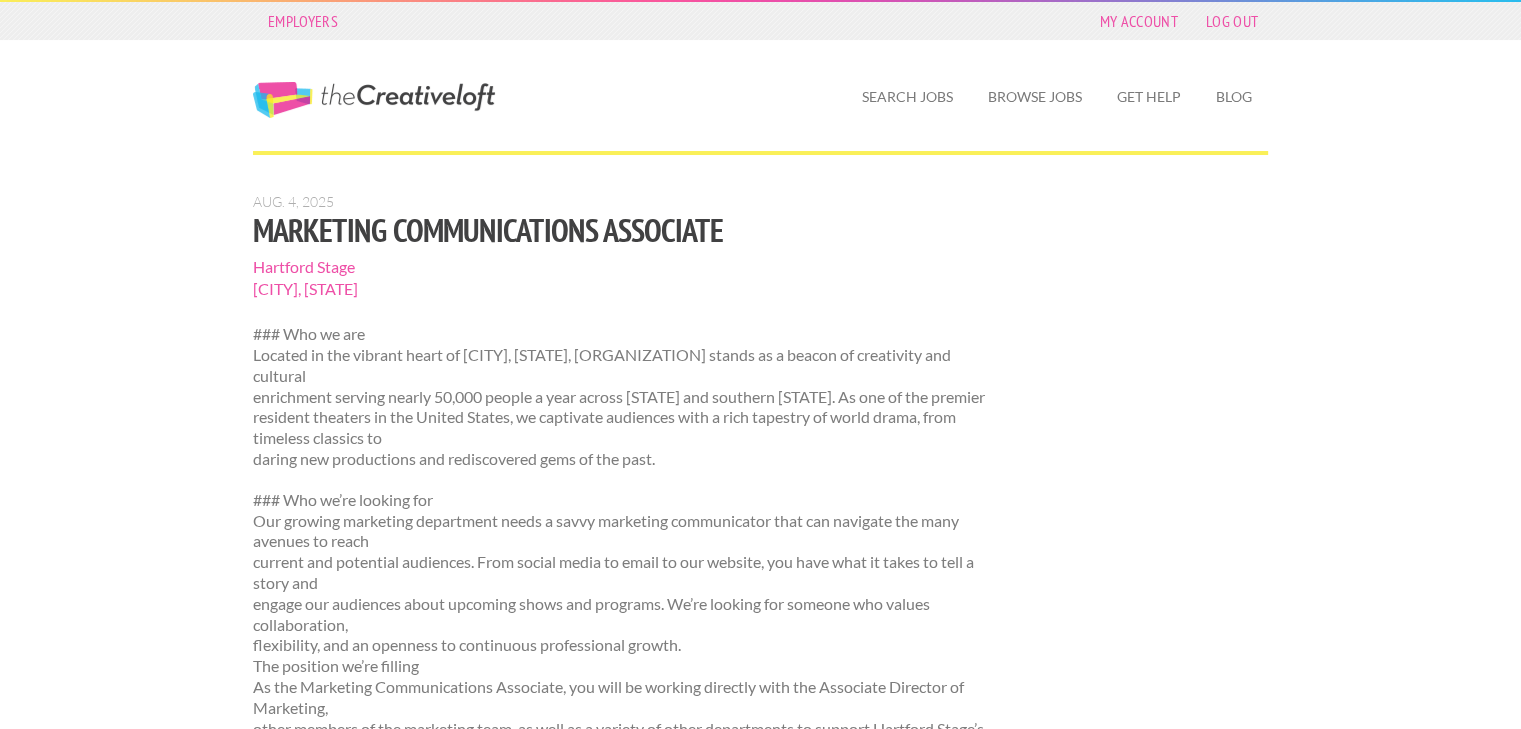 click on "[CITY], [STATE]" at bounding box center (629, 289) 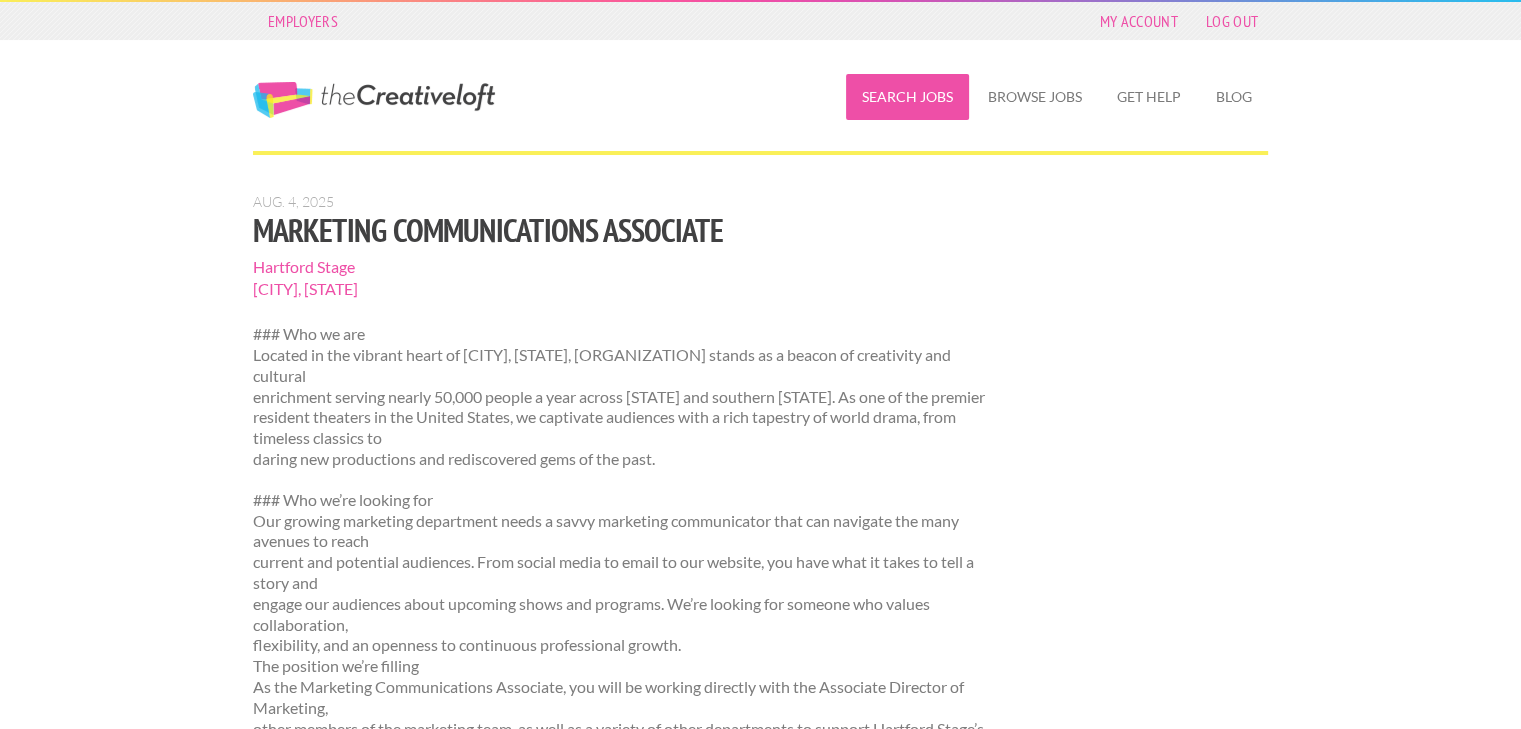 click on "Search Jobs" at bounding box center (907, 97) 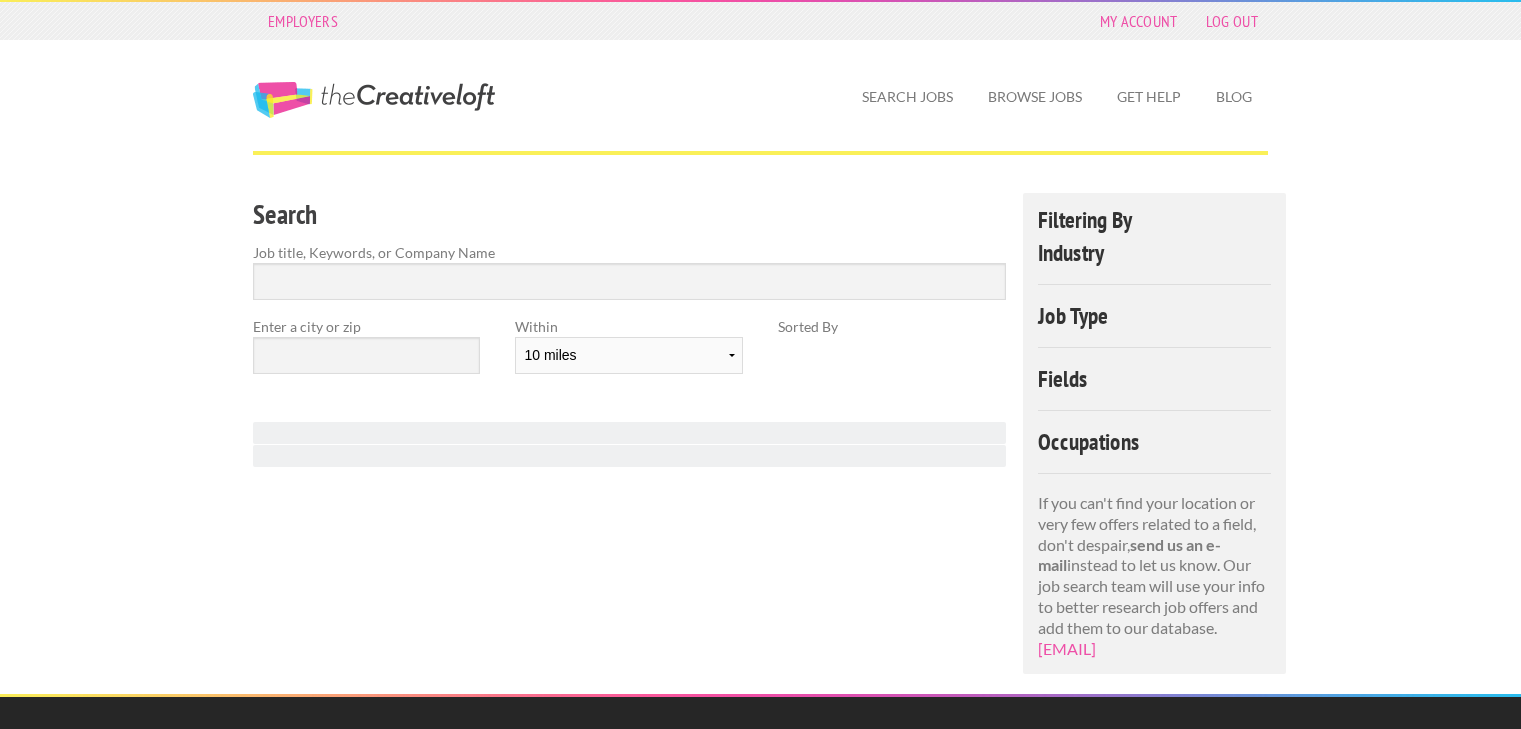scroll, scrollTop: 0, scrollLeft: 0, axis: both 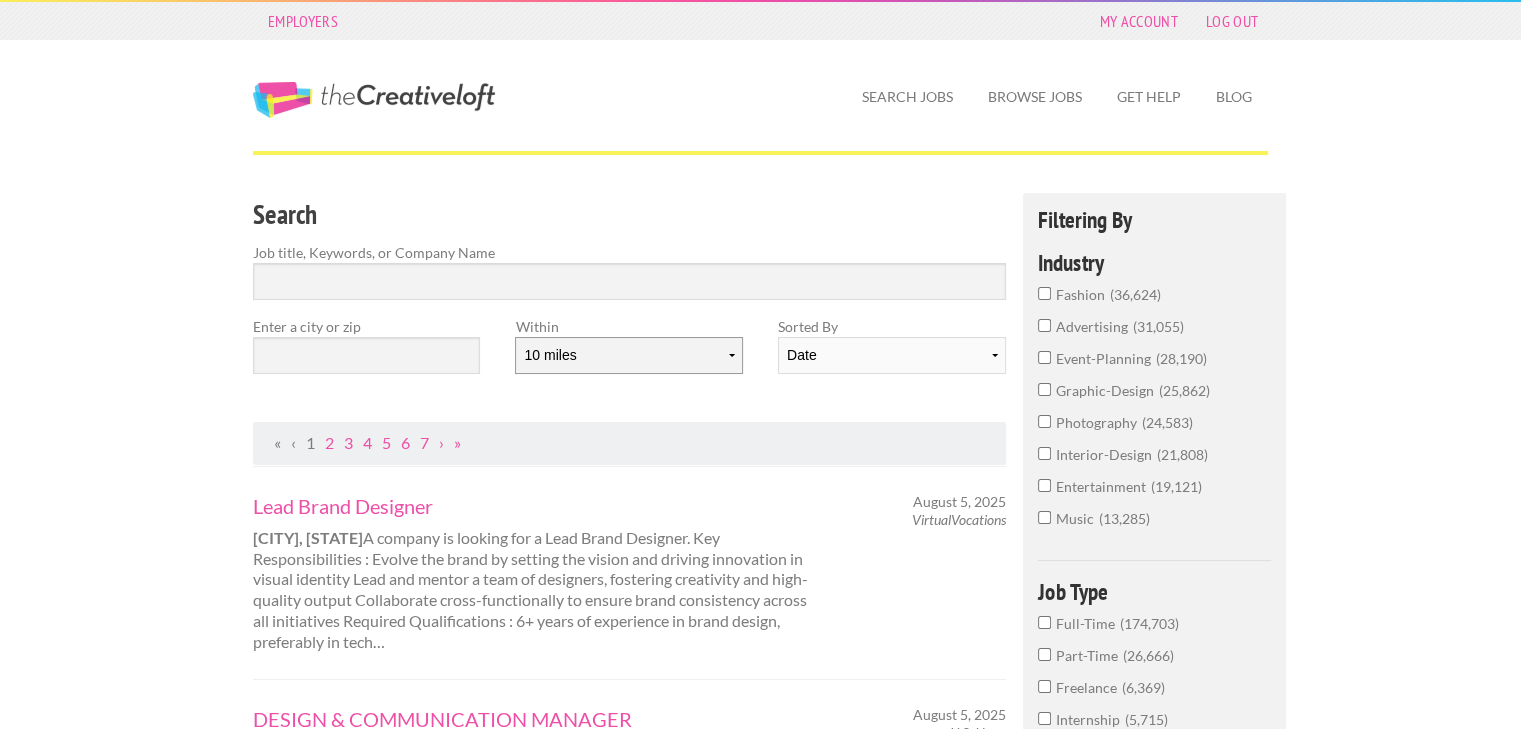 click on "10 miles
20 miles
50 miles
100 miles
200 miles
300 miles
400 miles
500 miles" at bounding box center (628, 355) 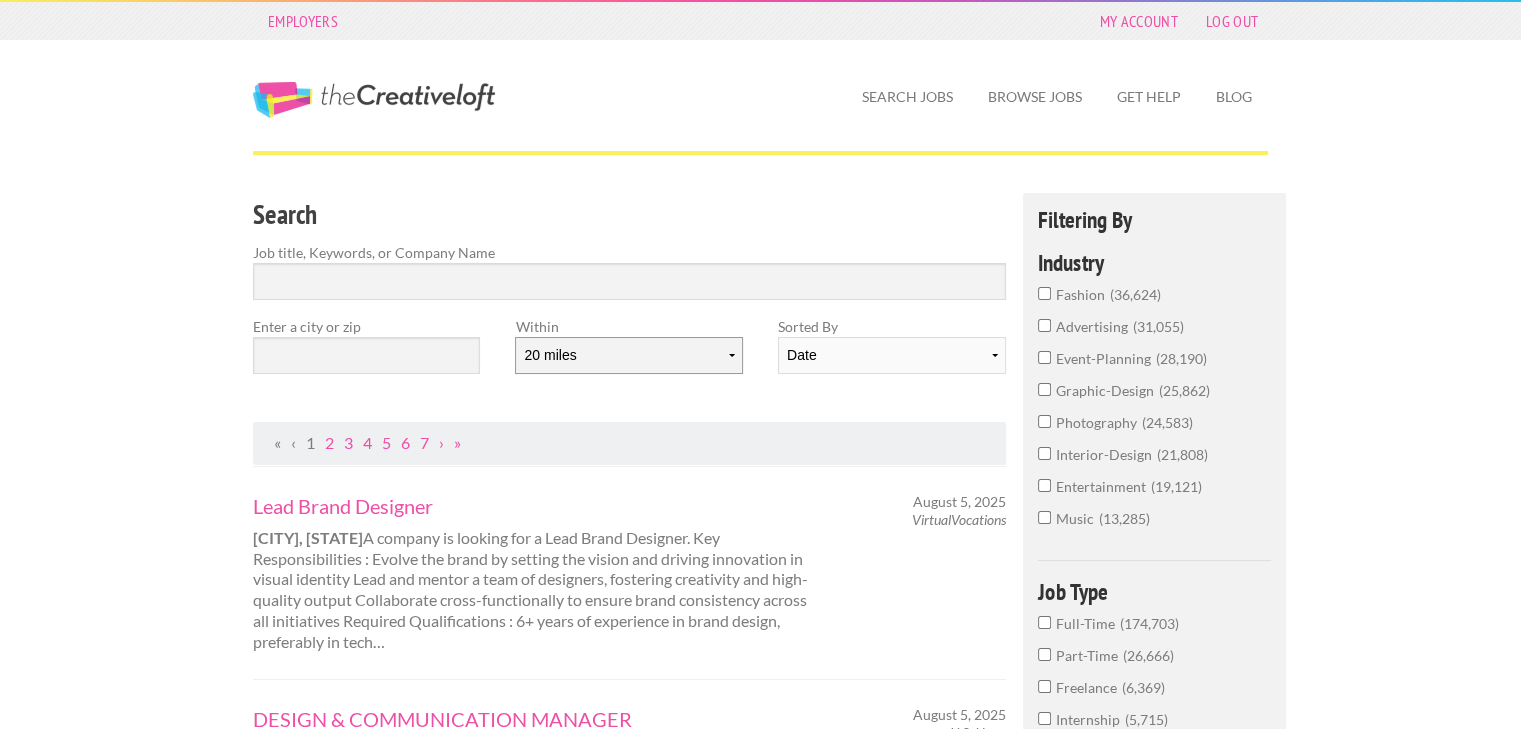click on "10 miles
20 miles
50 miles
100 miles
200 miles
300 miles
400 miles
500 miles" at bounding box center [628, 355] 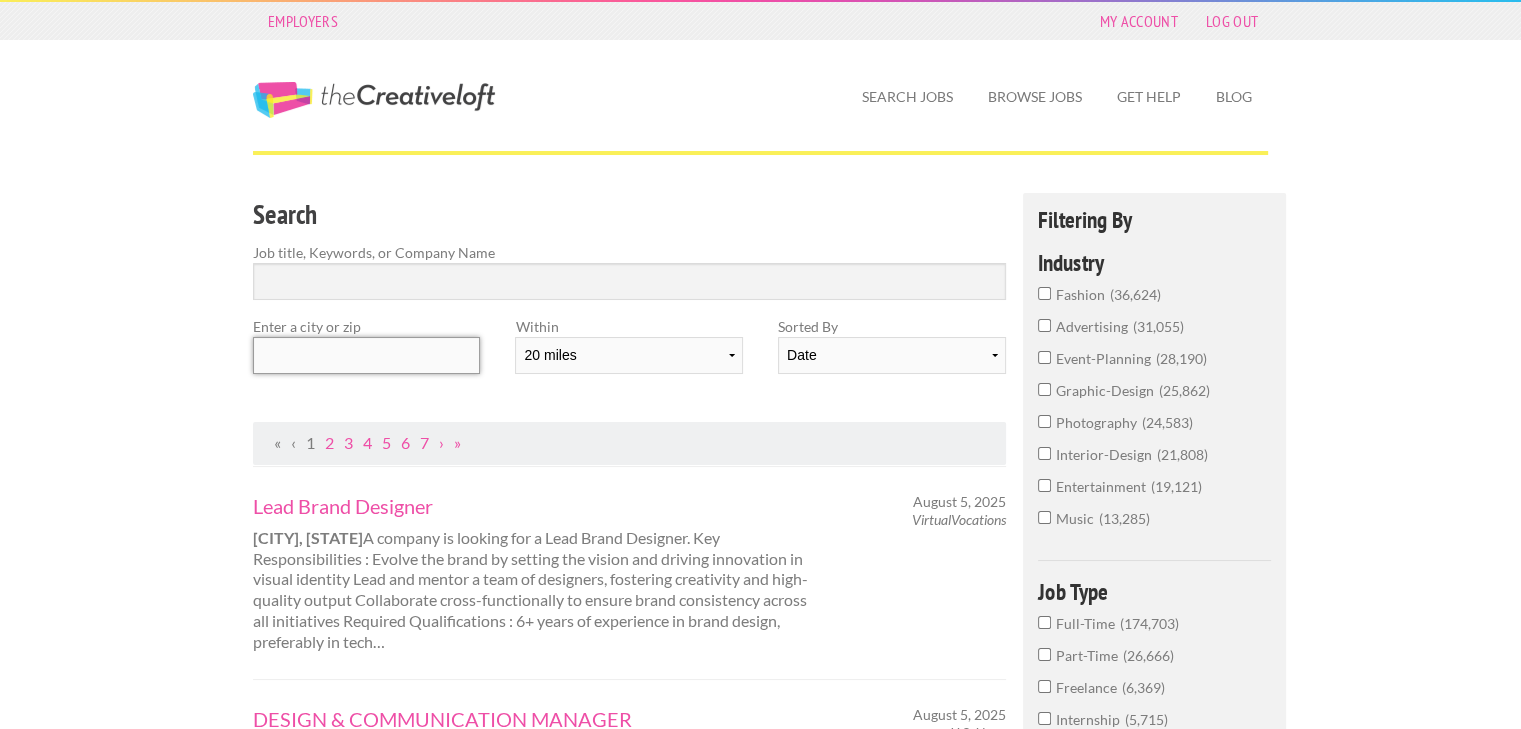 click at bounding box center (366, 355) 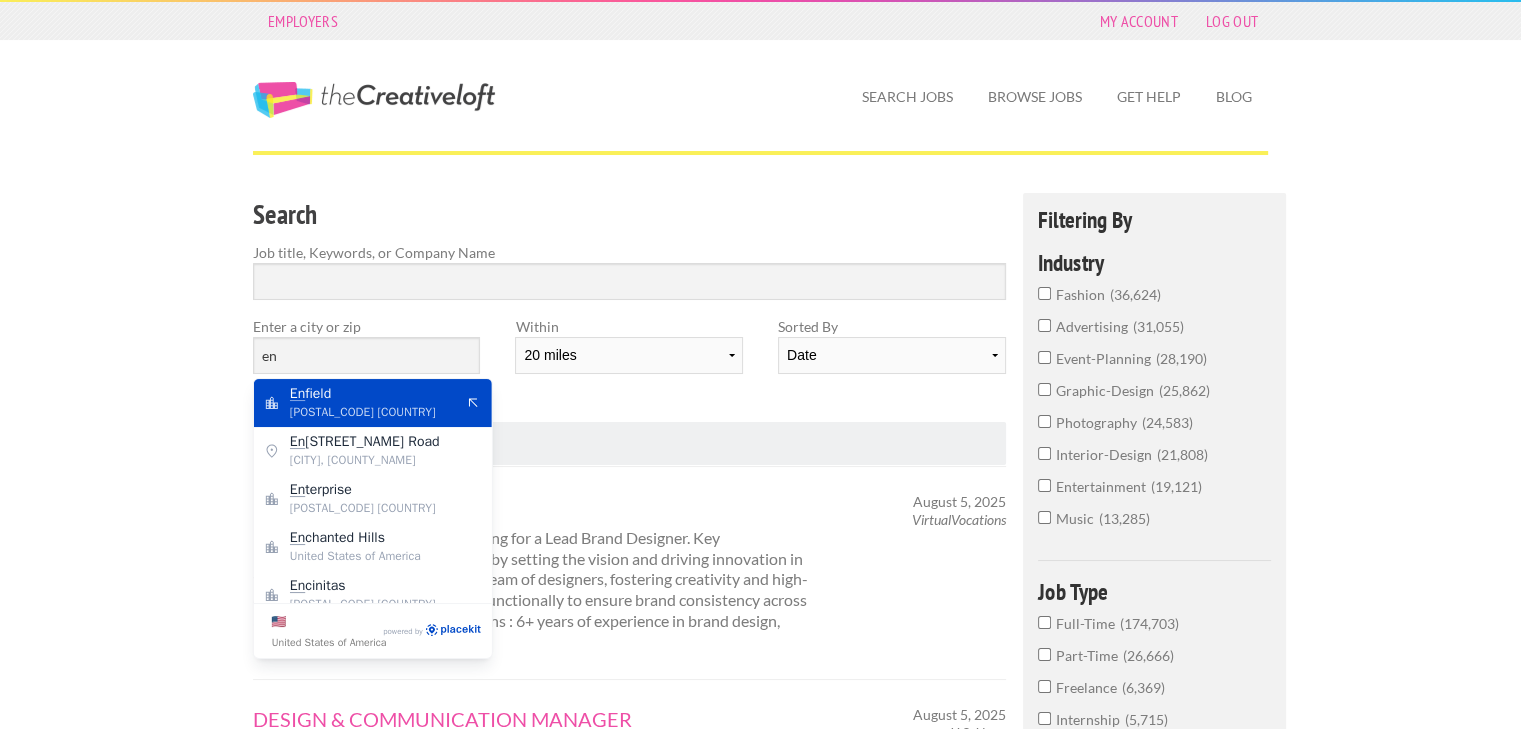 click on "[CITY]" at bounding box center (372, 394) 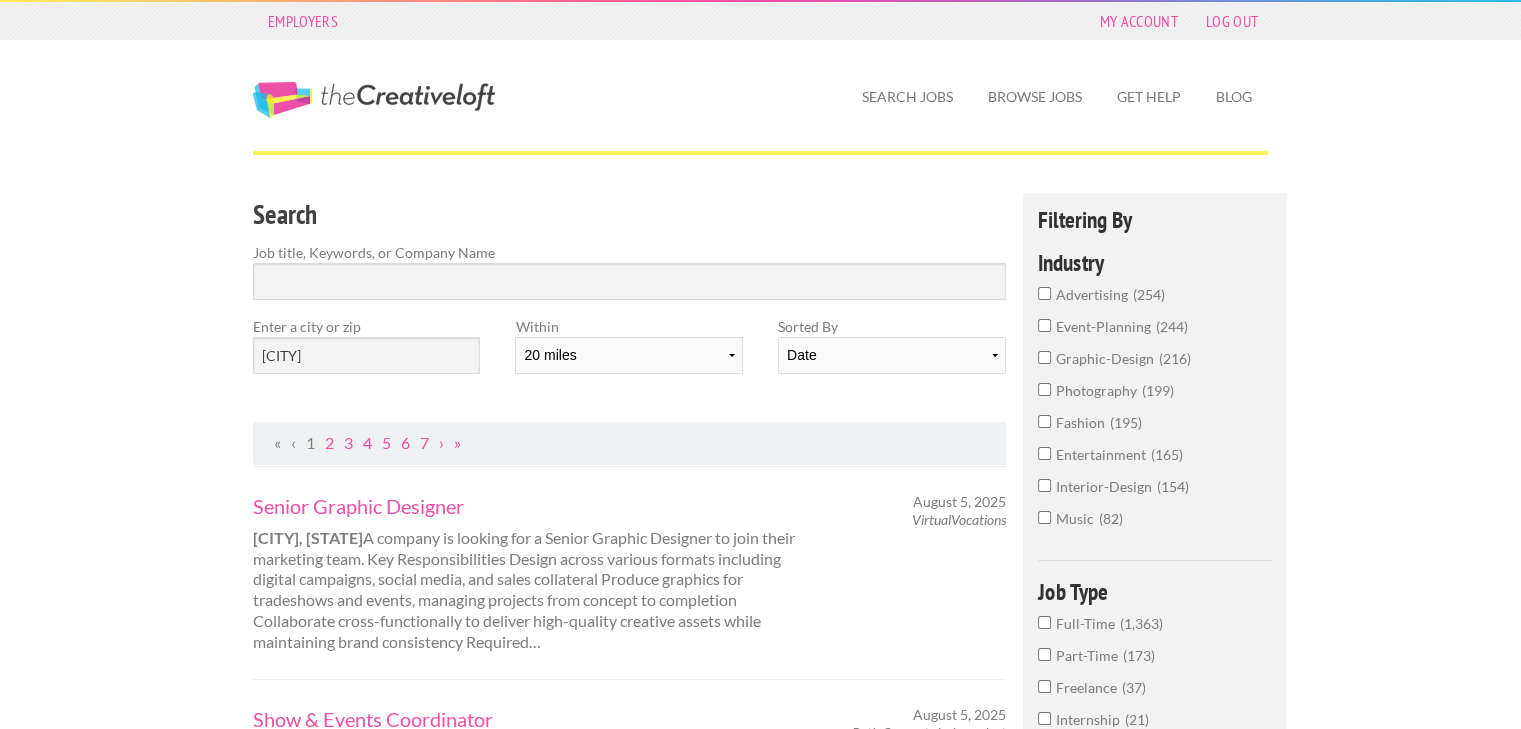 click on "Employers
My Account
Log Out
The Creative Loft
Search Jobs
Browse Jobs
Get Help
Blog
Search
Job title, Keywords, or Company Name
Enter a city or zip
«" at bounding box center [760, 1521] 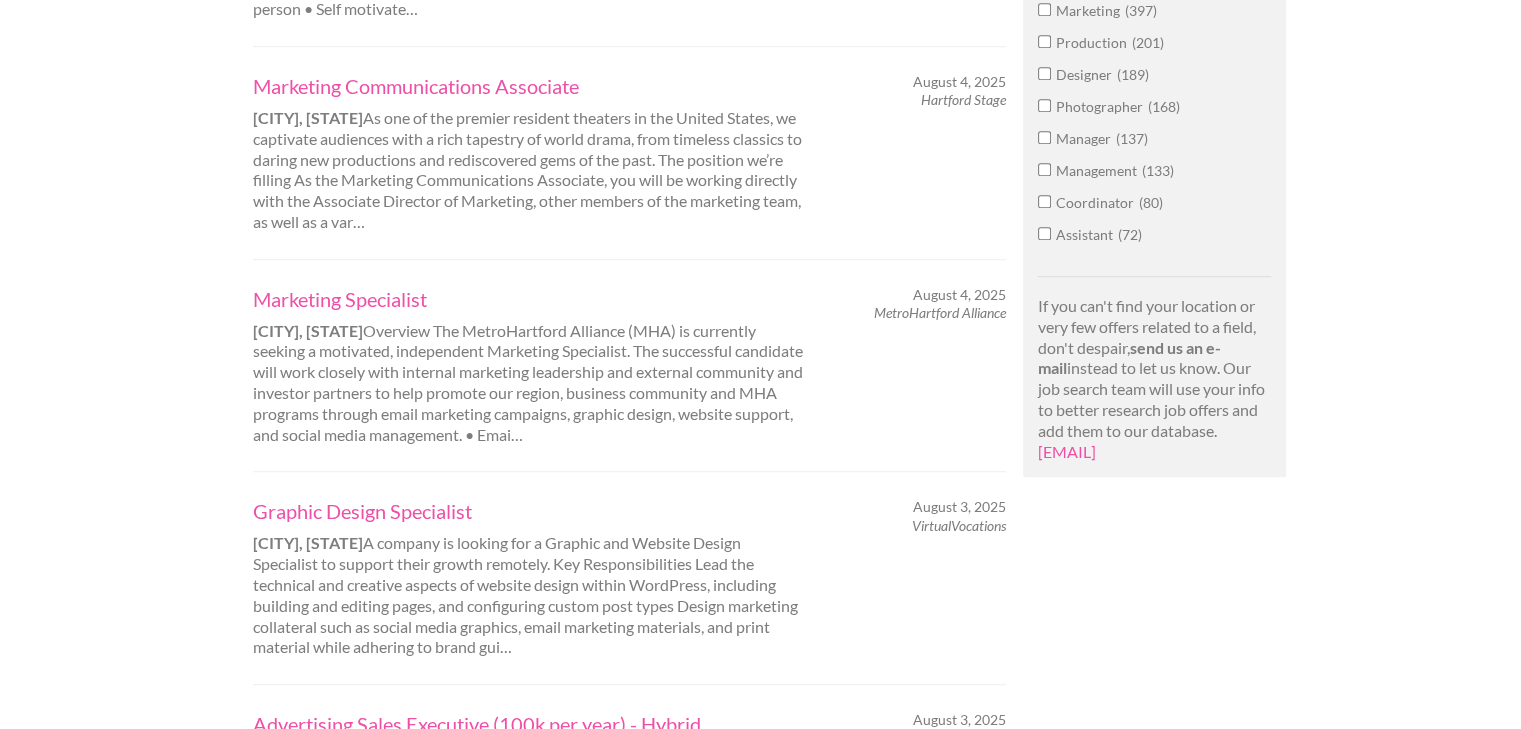 scroll, scrollTop: 1400, scrollLeft: 0, axis: vertical 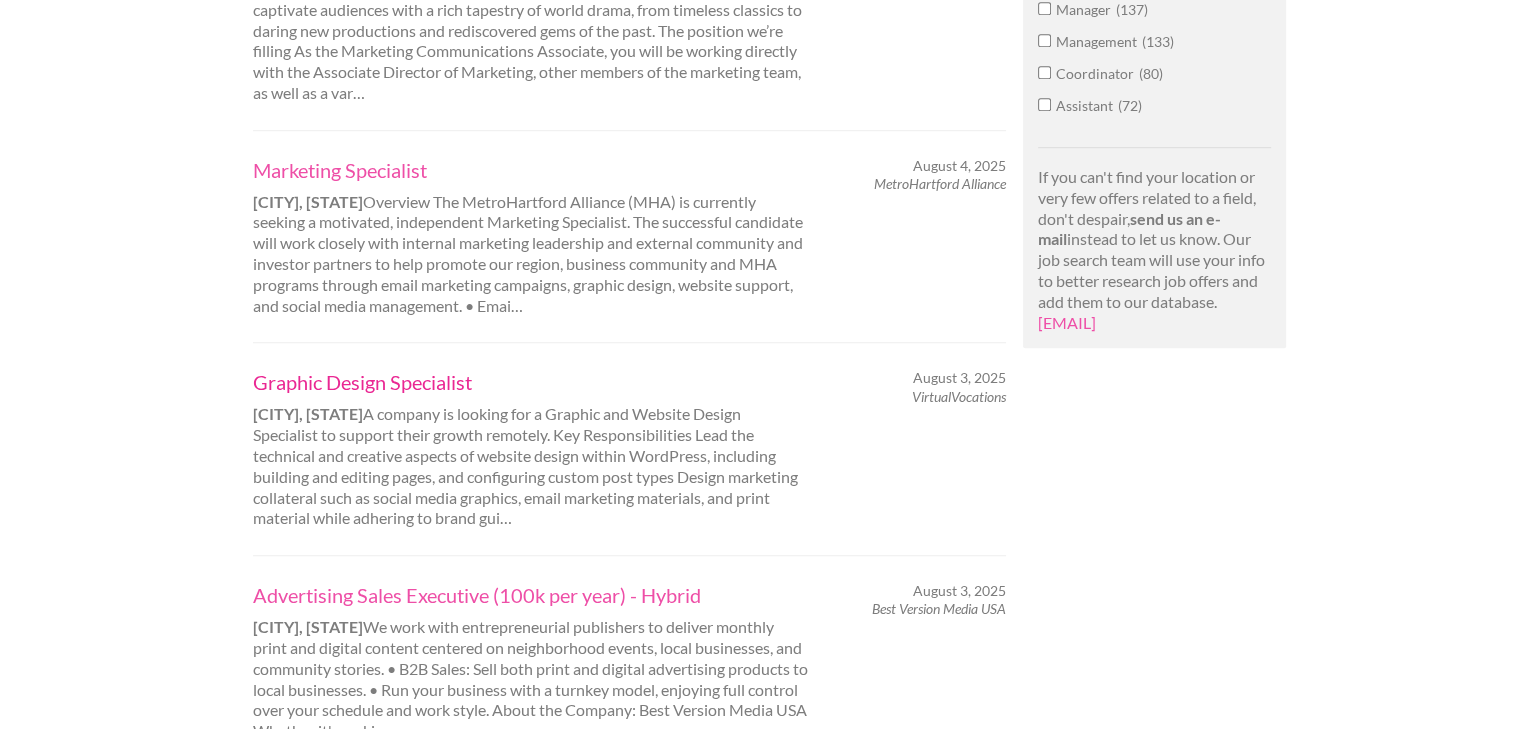 click on "Graphic Design Specialist" at bounding box center [531, 382] 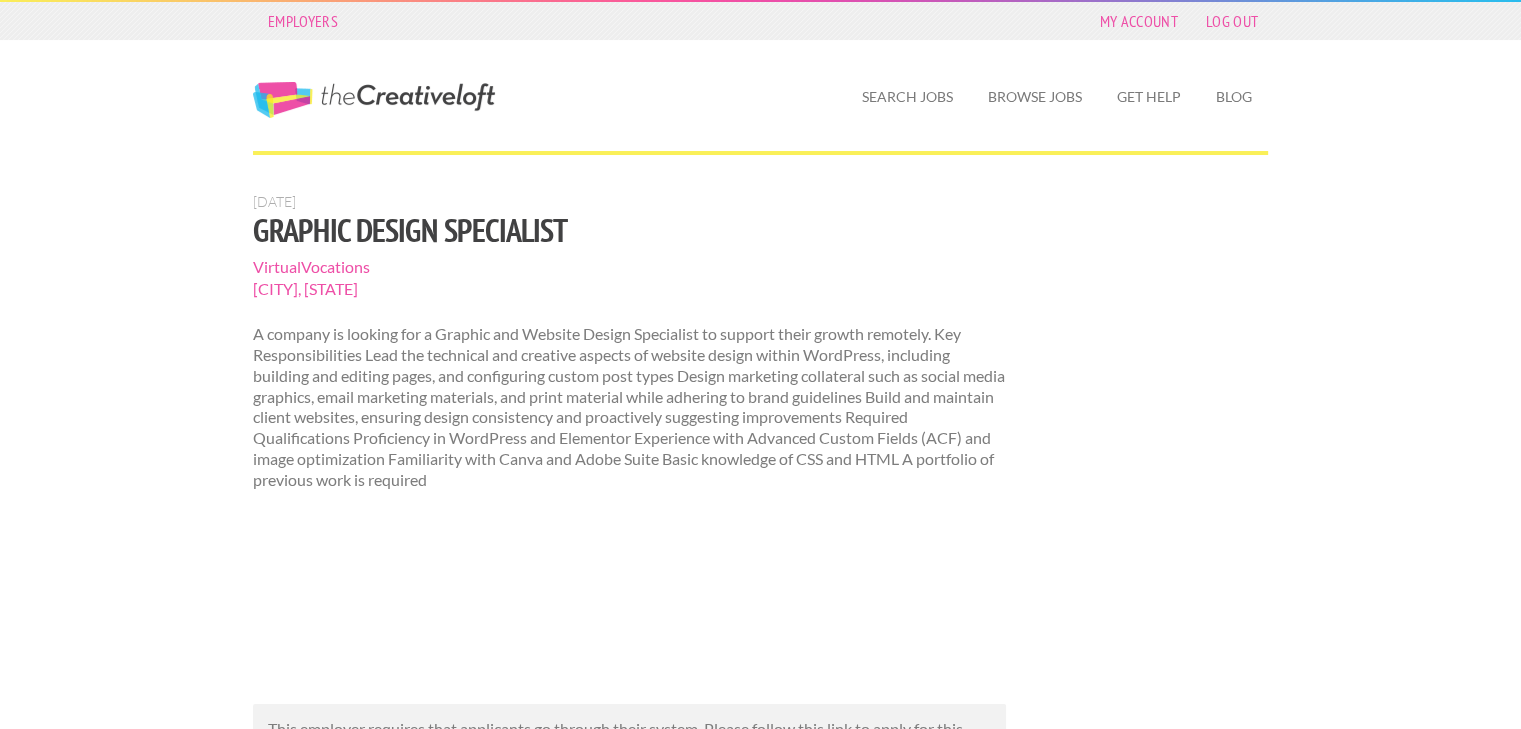 scroll, scrollTop: 0, scrollLeft: 0, axis: both 